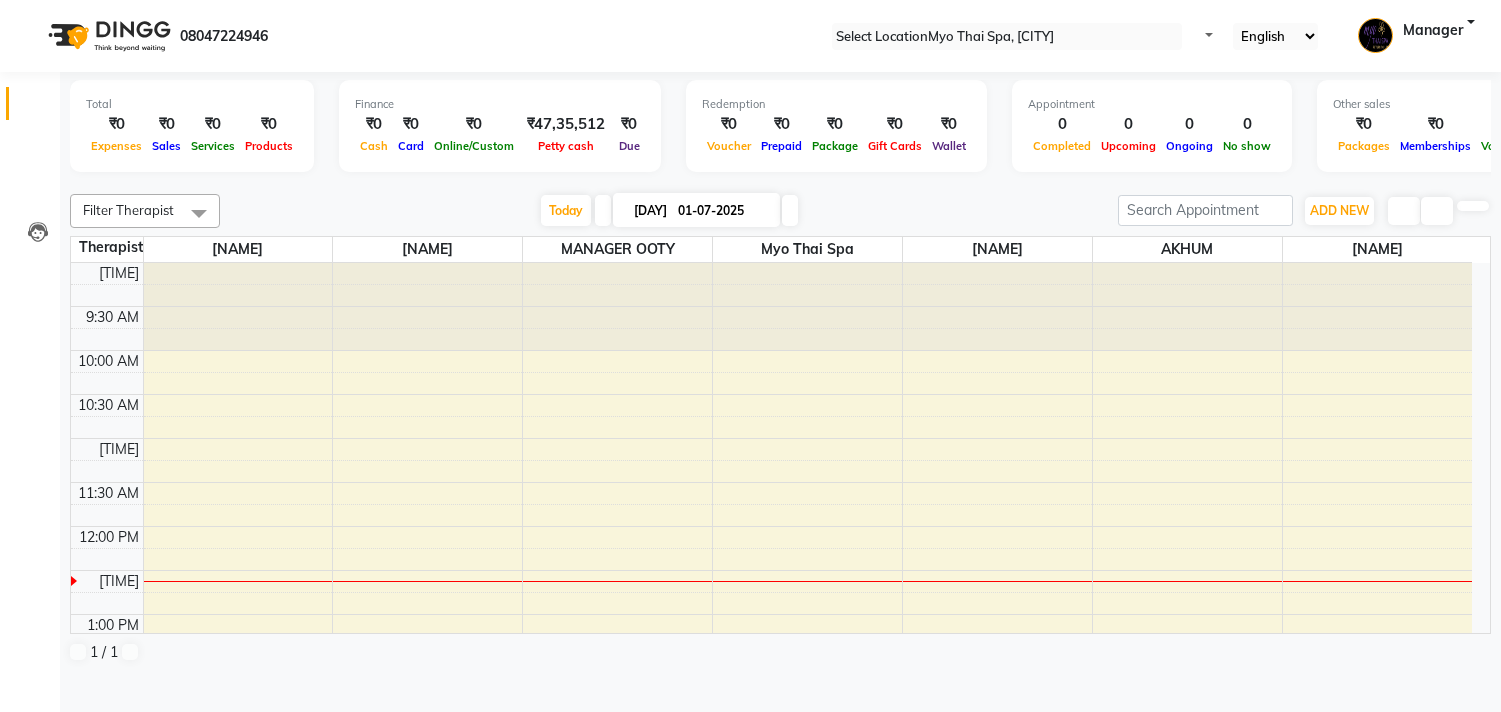 scroll, scrollTop: 0, scrollLeft: 0, axis: both 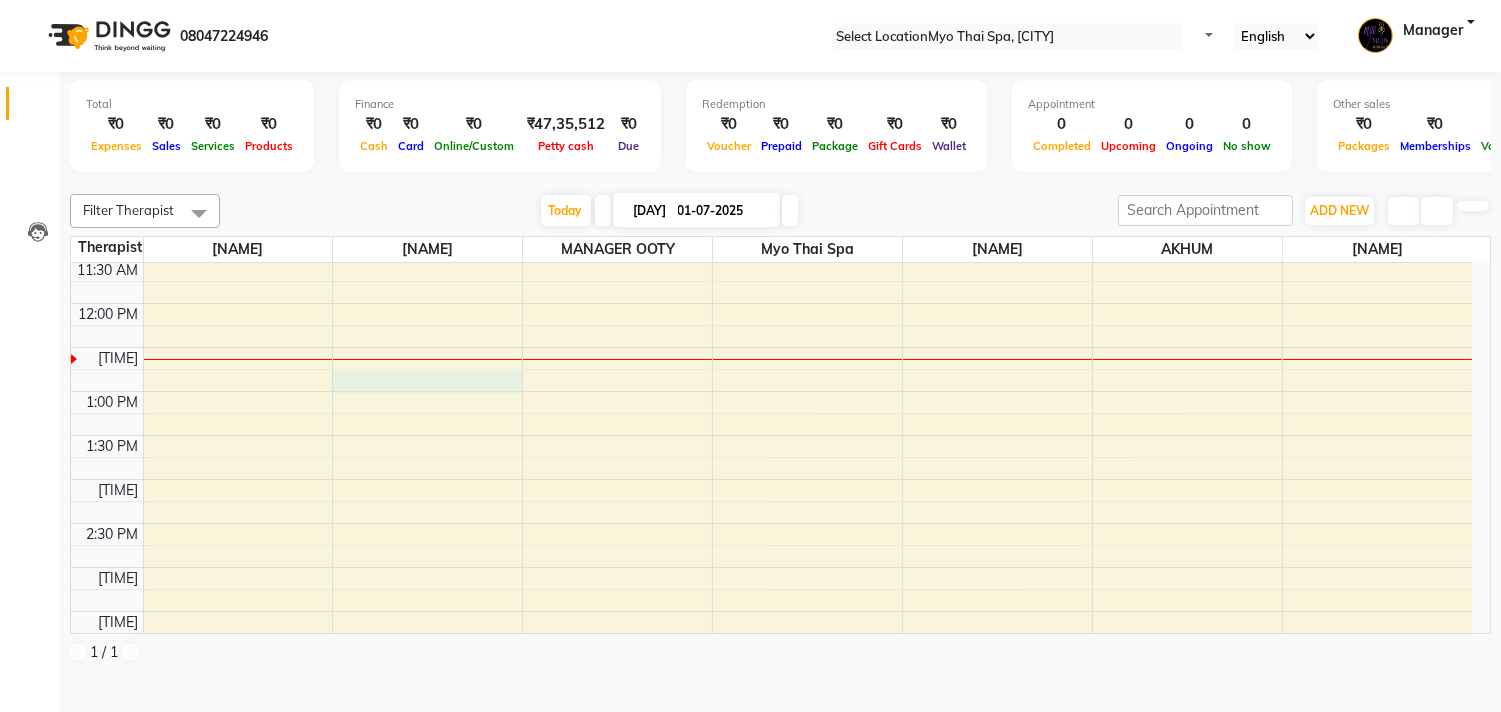 click on "9:00 AM 9:30 AM 10:00 AM 10:30 AM 11:00 AM 11:30 AM 12:00 PM 12:30 PM 1:00 PM 1:30 PM 2:00 PM 2:30 PM 3:00 PM 3:30 PM 4:00 PM 4:30 PM 5:00 PM 5:30 PM 6:00 PM 6:30 PM 7:00 PM 7:30 PM 8:00 PM 8:30 PM 9:00 PM 9:30 PM" at bounding box center [771, 611] 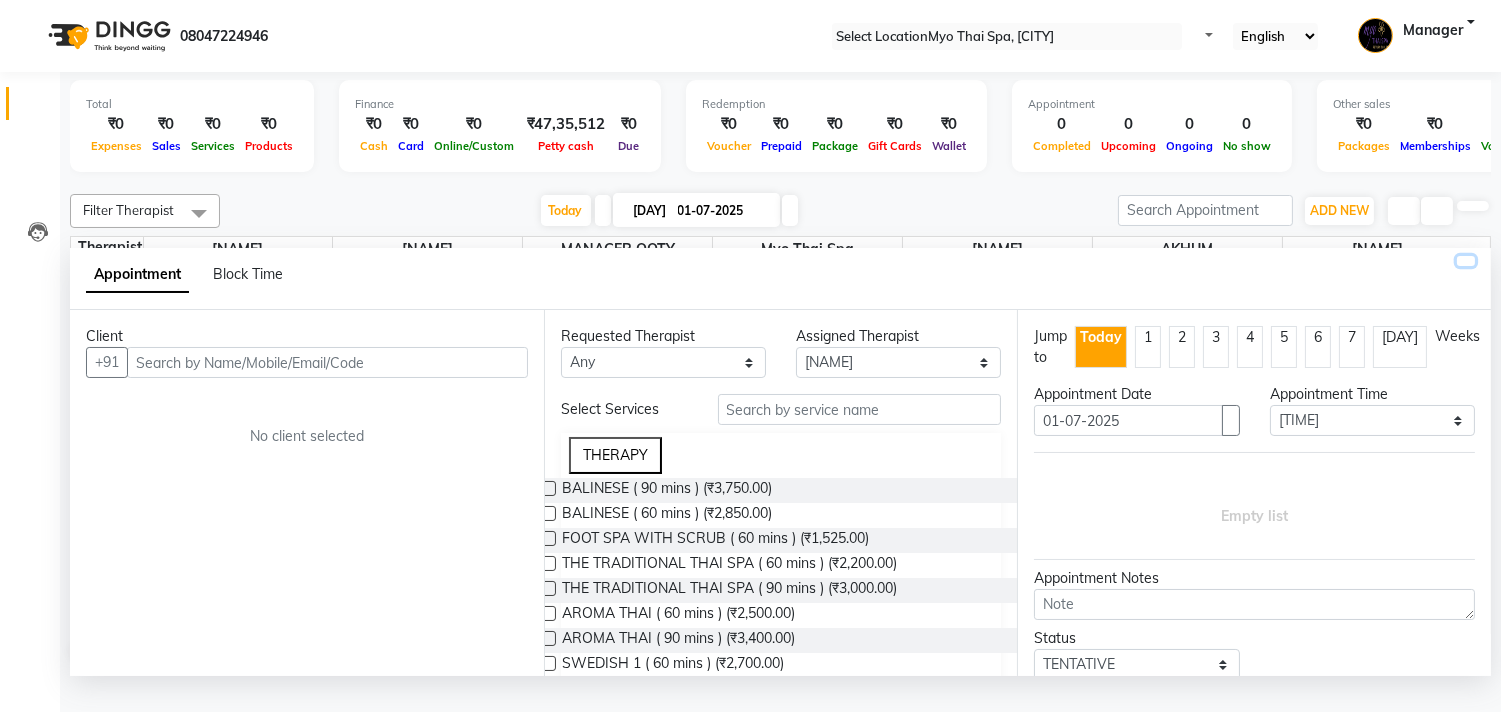 click at bounding box center (1466, 261) 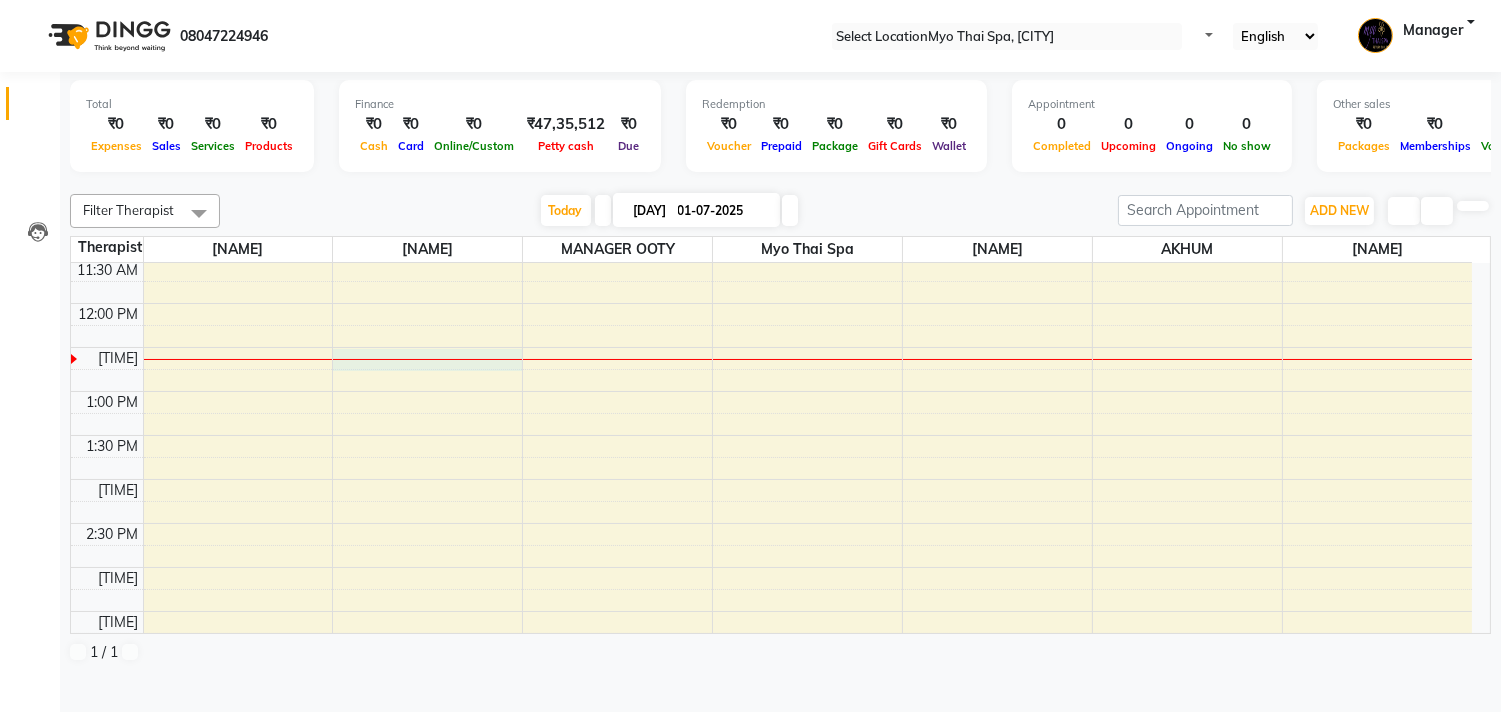 click on "9:00 AM 9:30 AM 10:00 AM 10:30 AM 11:00 AM 11:30 AM 12:00 PM 12:30 PM 1:00 PM 1:30 PM 2:00 PM 2:30 PM 3:00 PM 3:30 PM 4:00 PM 4:30 PM 5:00 PM 5:30 PM 6:00 PM 6:30 PM 7:00 PM 7:30 PM 8:00 PM 8:30 PM 9:00 PM 9:30 PM" at bounding box center (771, 611) 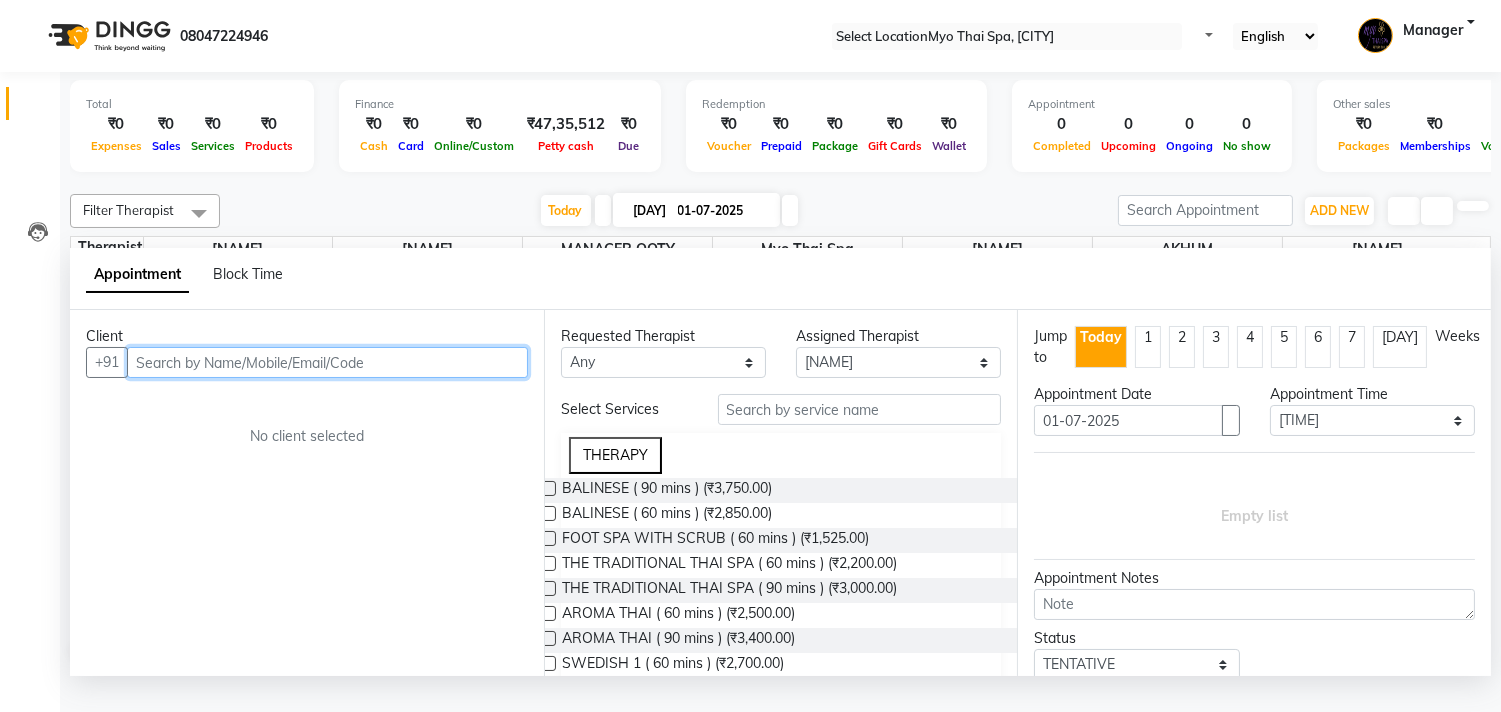 click at bounding box center (327, 362) 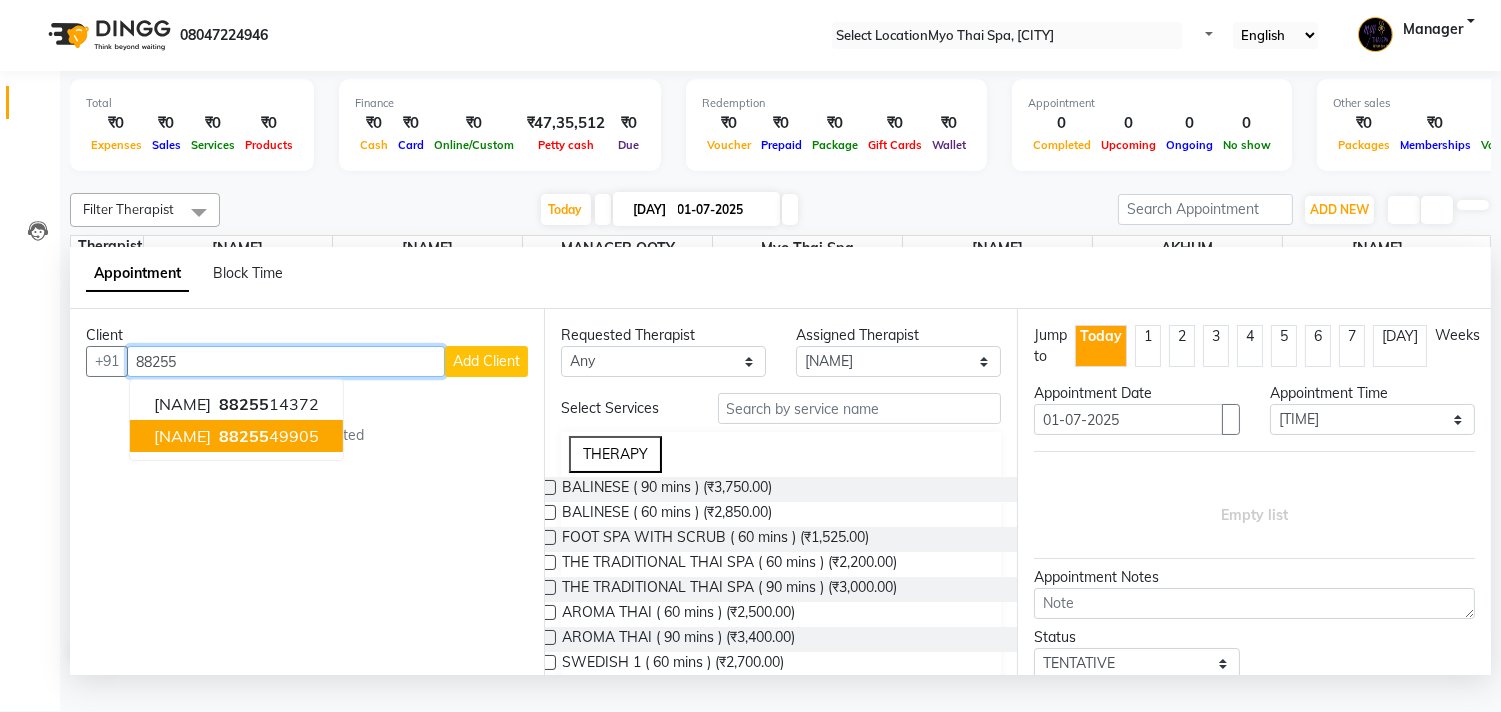 click on "[NAME] [PHONE]" at bounding box center (236, 436) 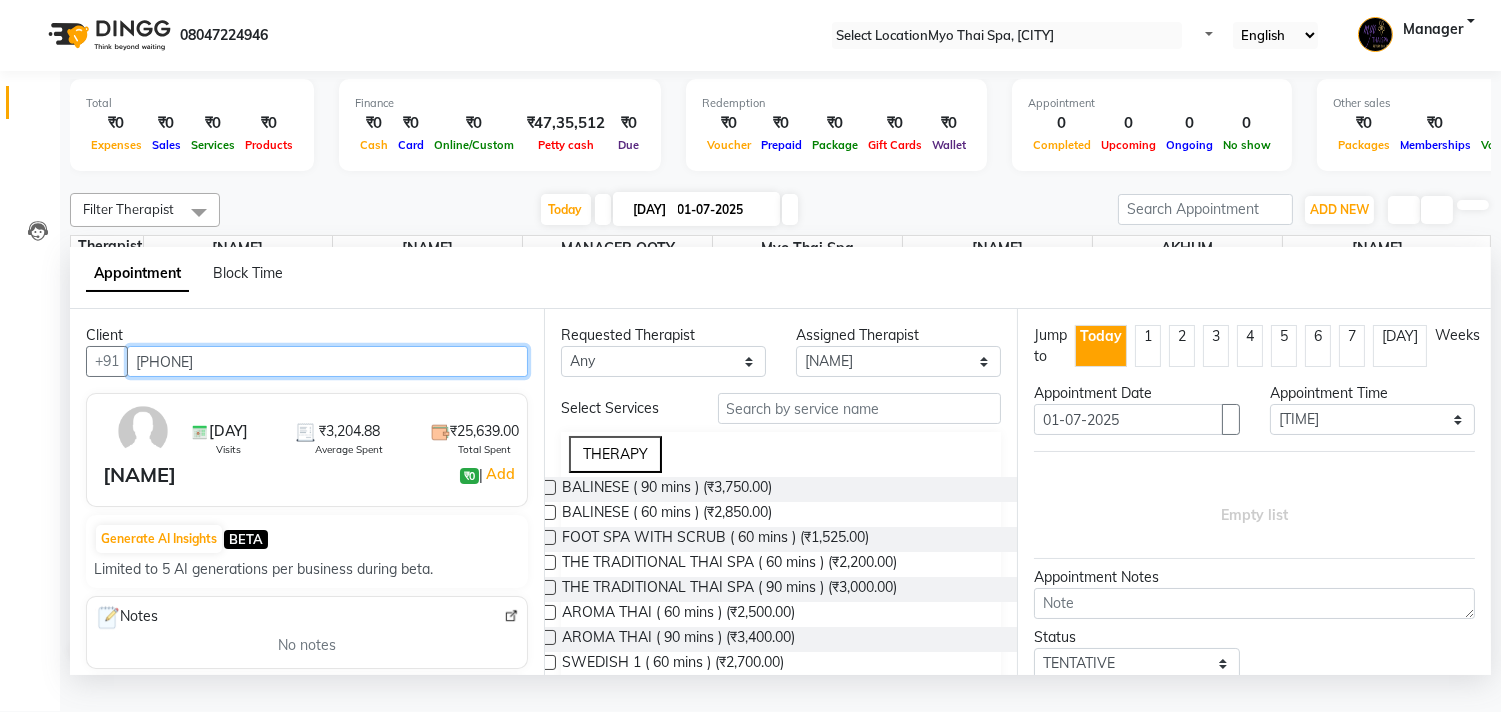 type on "[PHONE]" 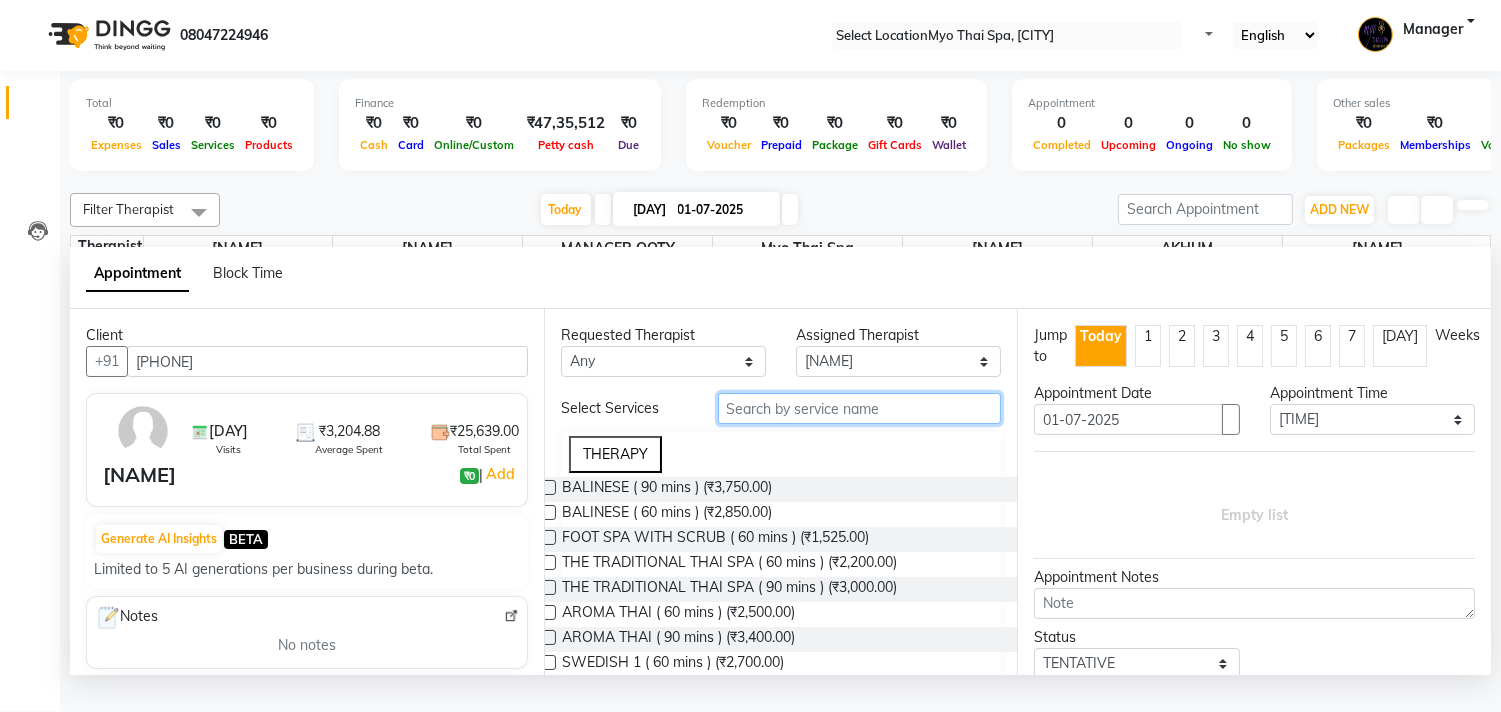 click at bounding box center [860, 408] 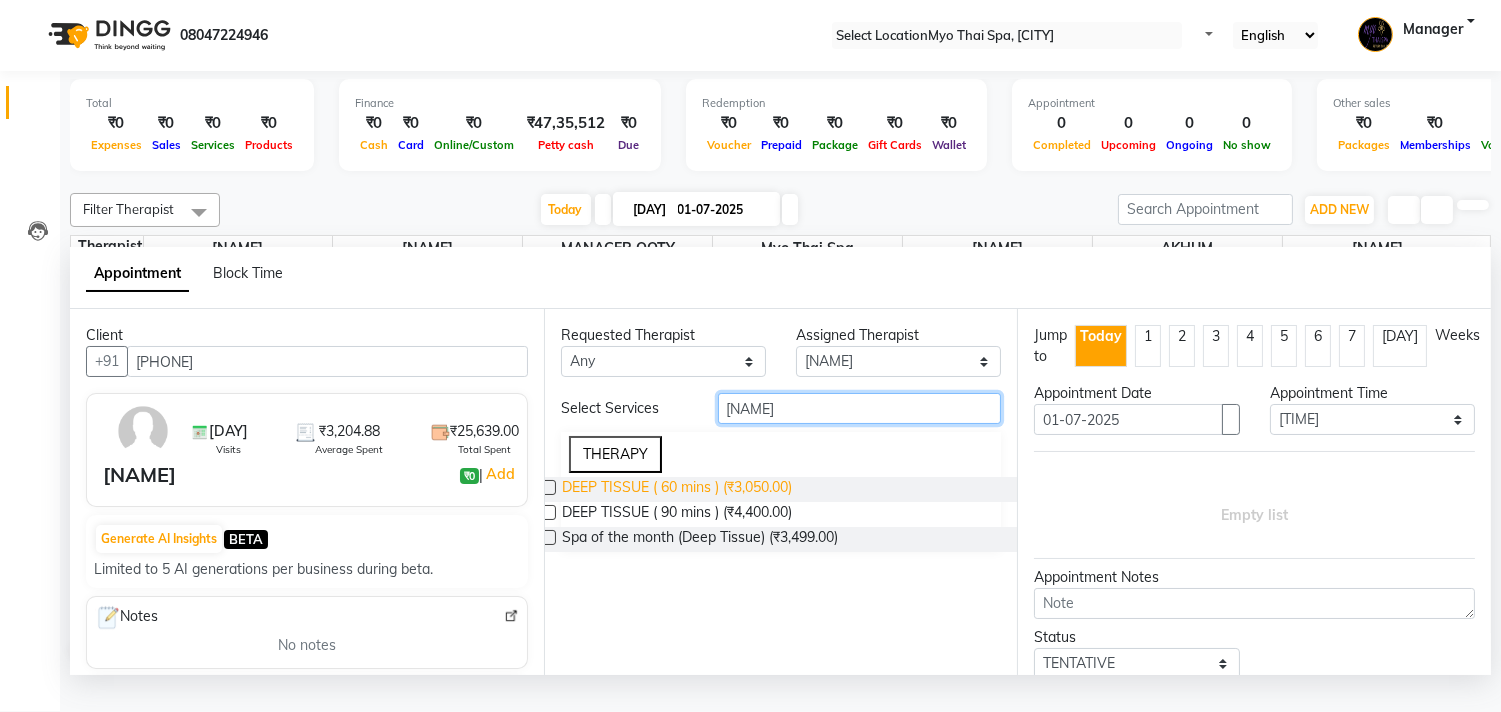 type on "[NAME]" 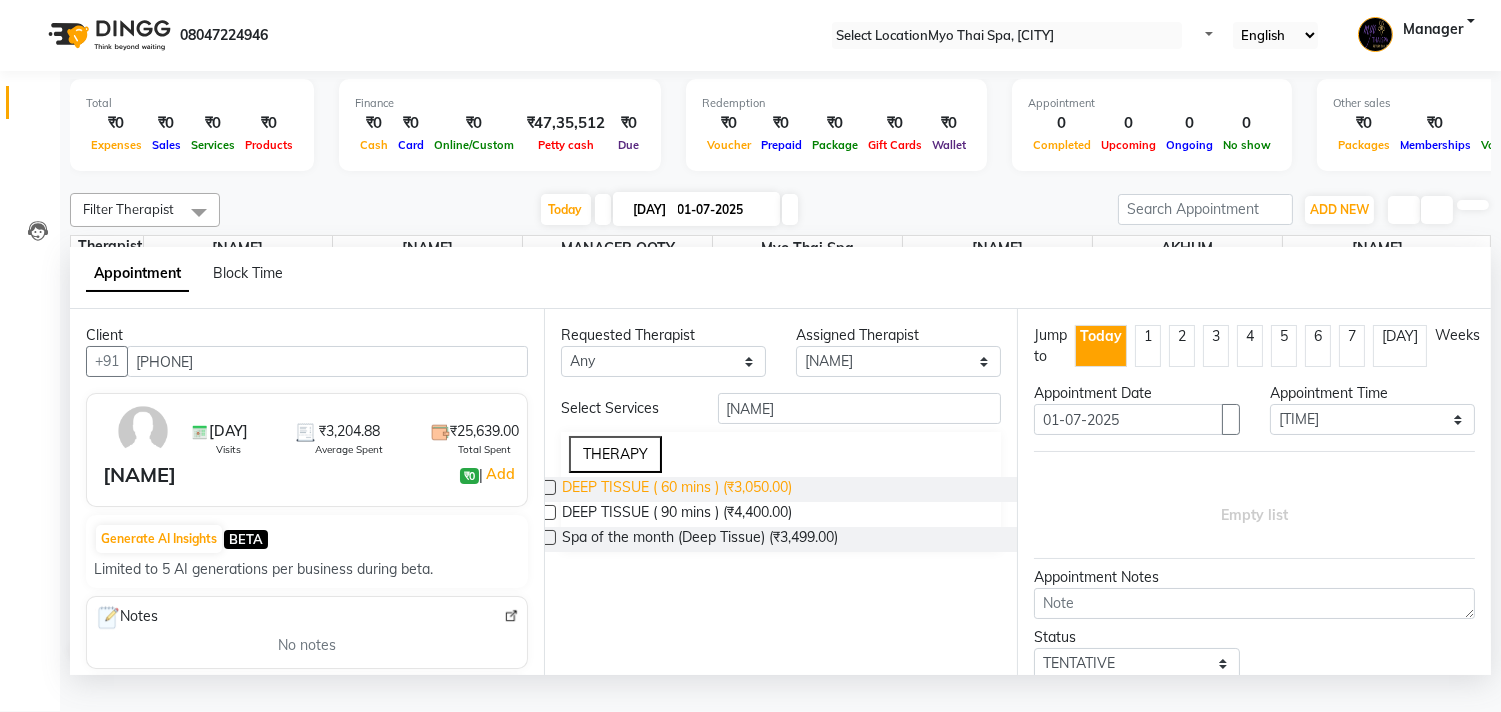 click on "DEEP TISSUE ( 60 mins ) (₹3,050.00)" at bounding box center (677, 489) 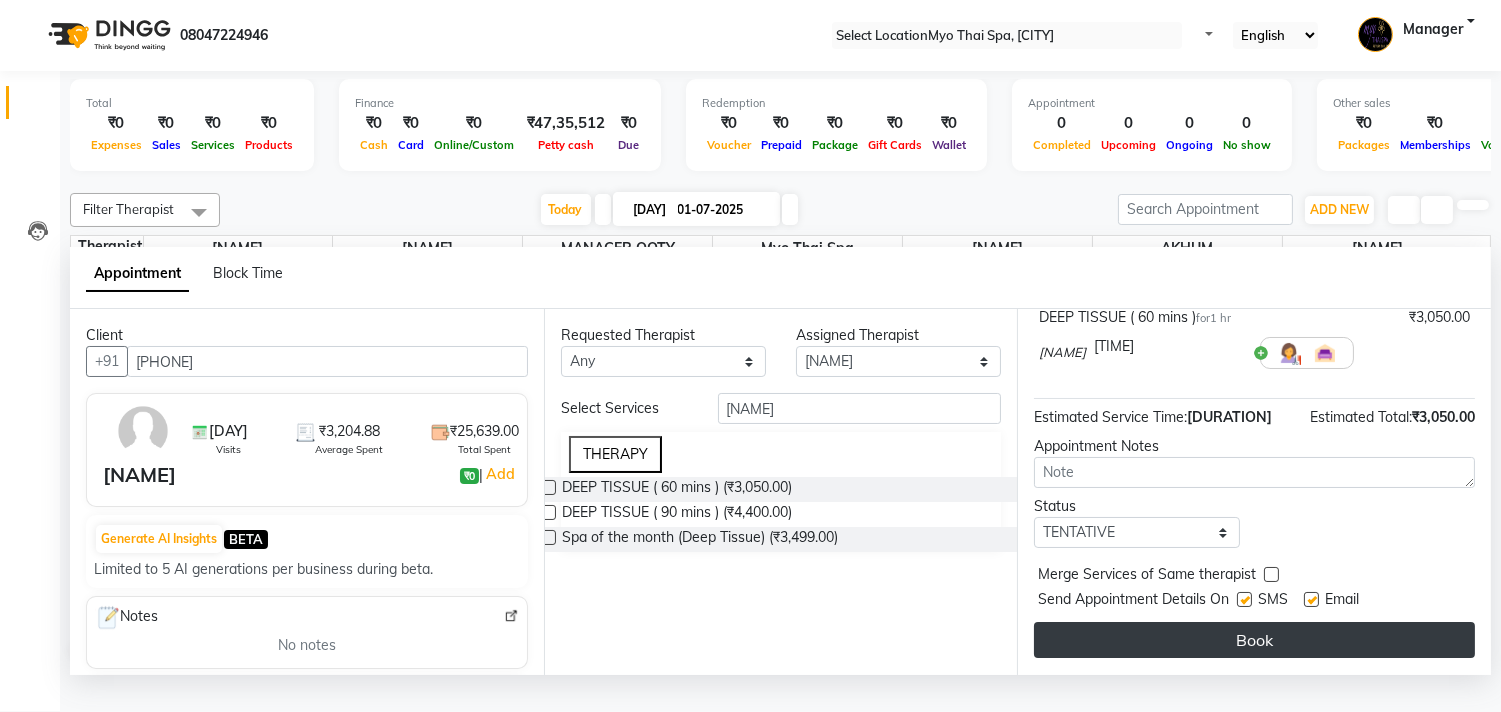 scroll, scrollTop: 161, scrollLeft: 0, axis: vertical 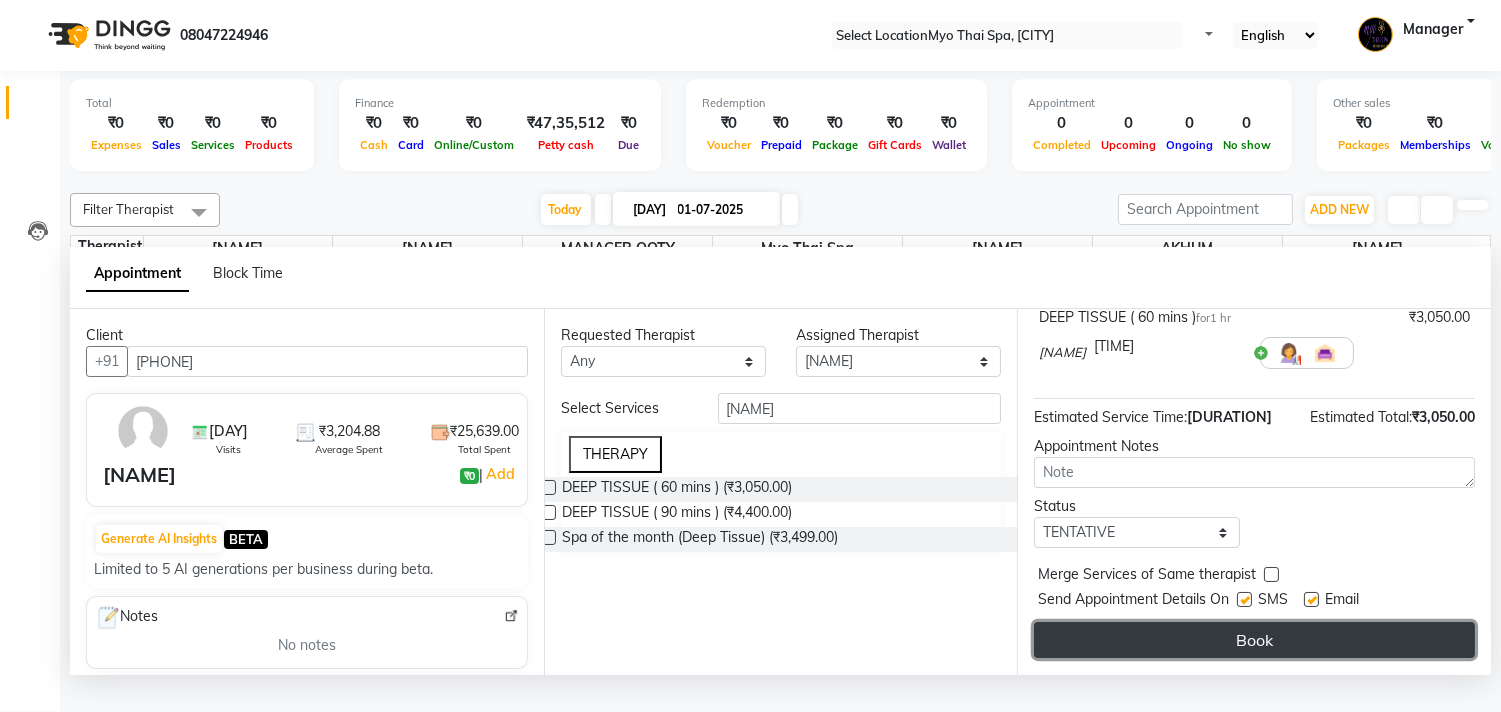 click on "Book" at bounding box center (1254, 640) 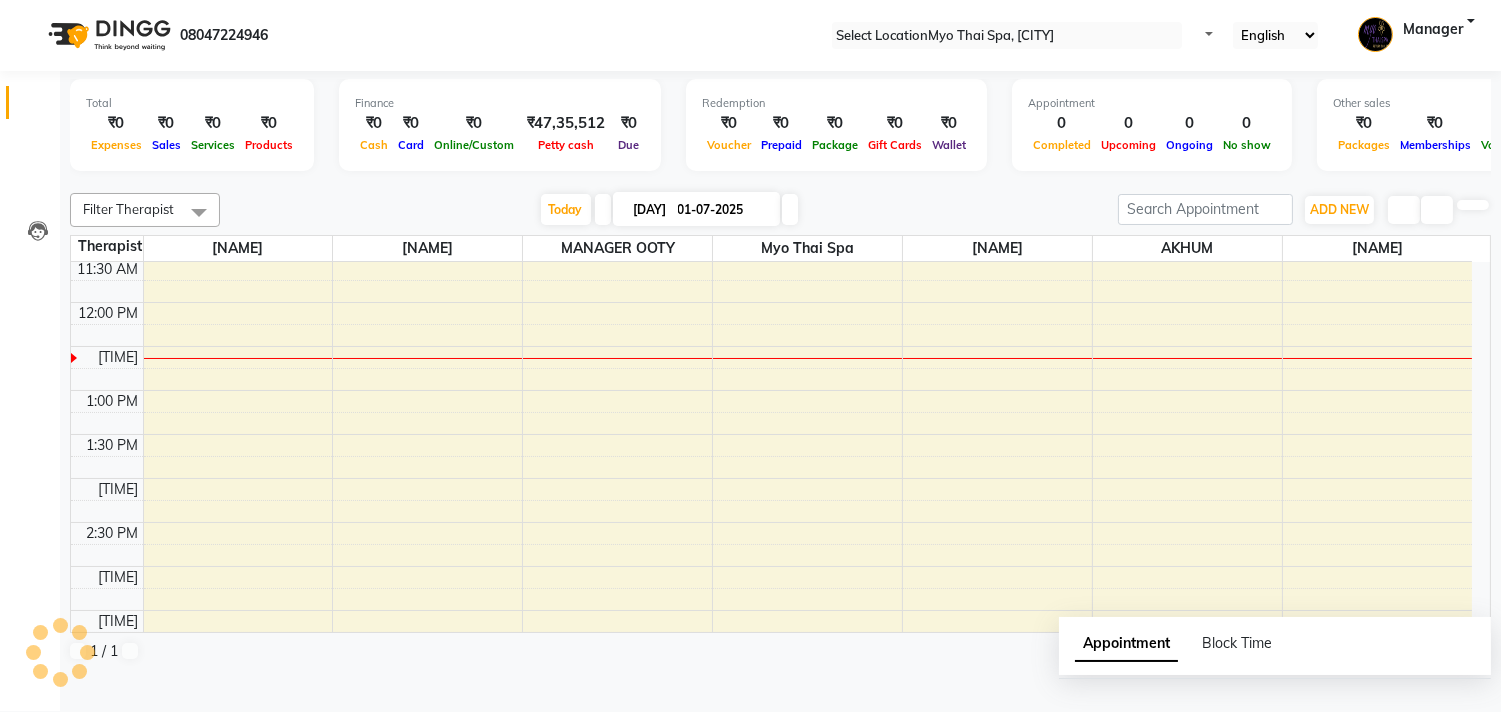 scroll, scrollTop: 0, scrollLeft: 0, axis: both 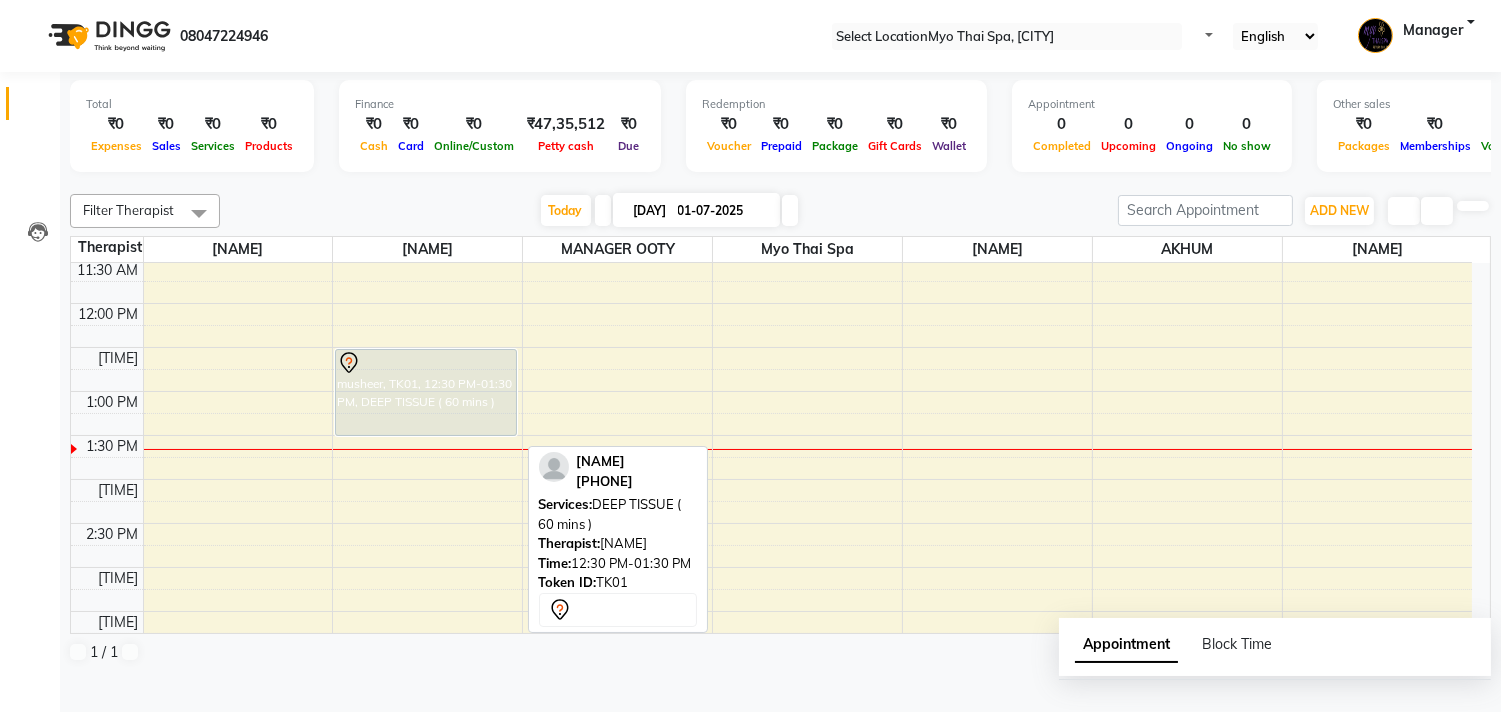 click on "musheer, TK01, 12:30 PM-01:30 PM, DEEP TISSUE ( 60 mins )" at bounding box center (426, 392) 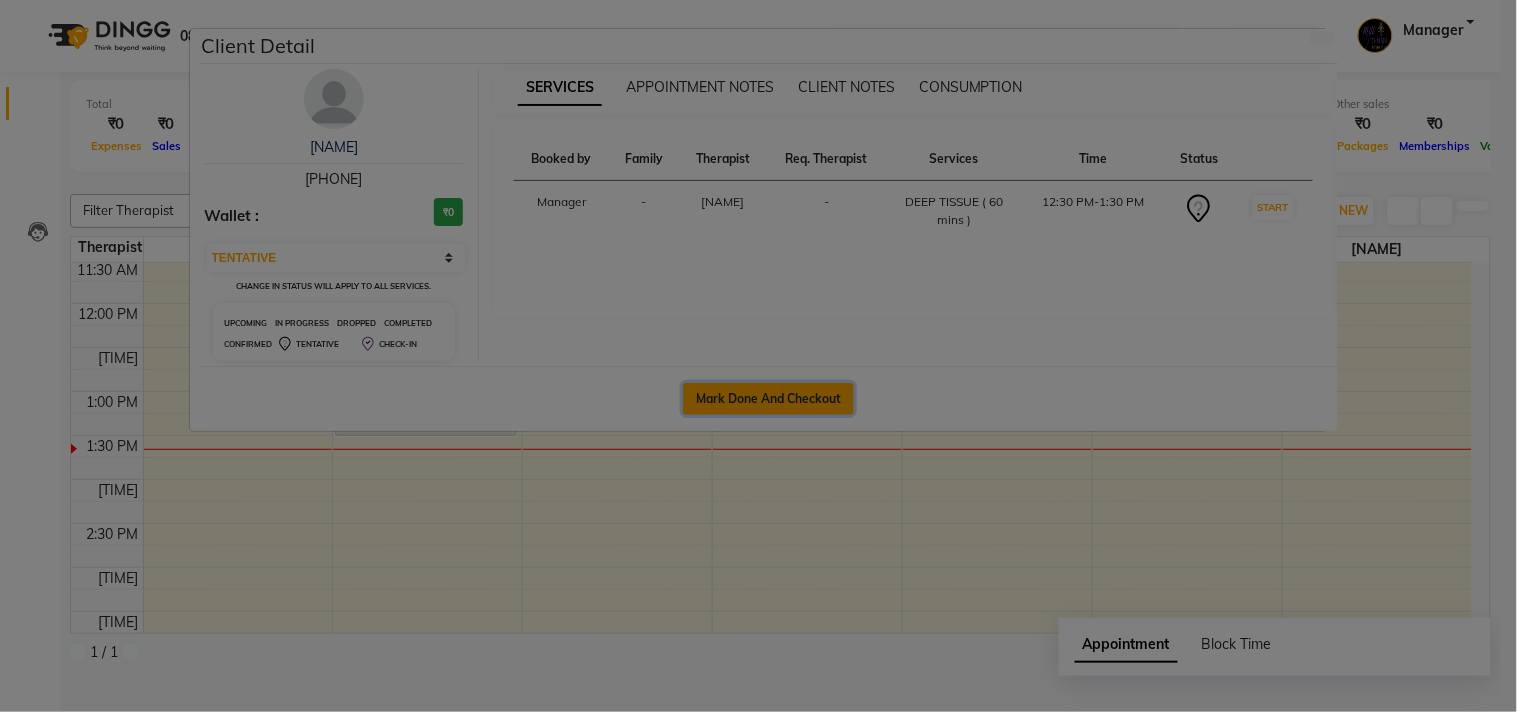 click on "Mark Done And Checkout" at bounding box center (768, 399) 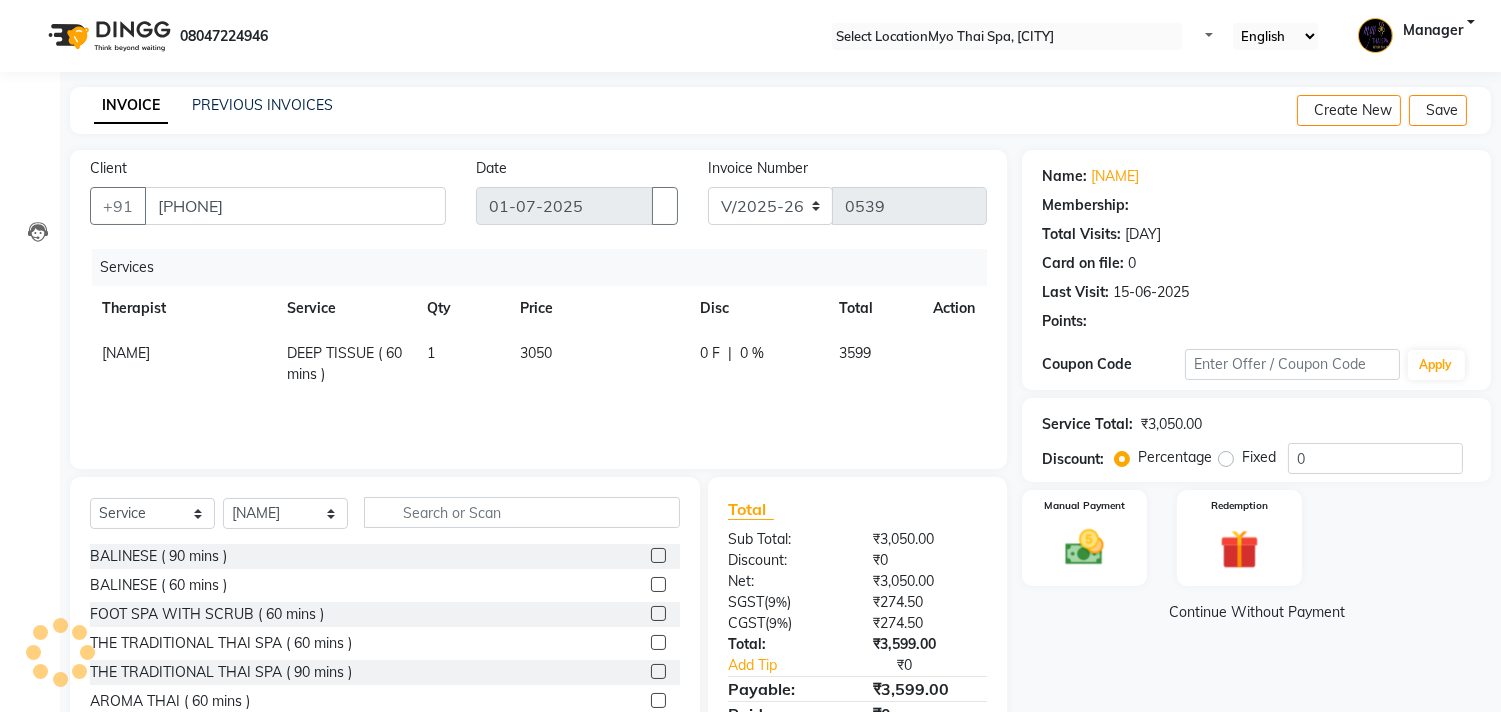 scroll, scrollTop: 88, scrollLeft: 0, axis: vertical 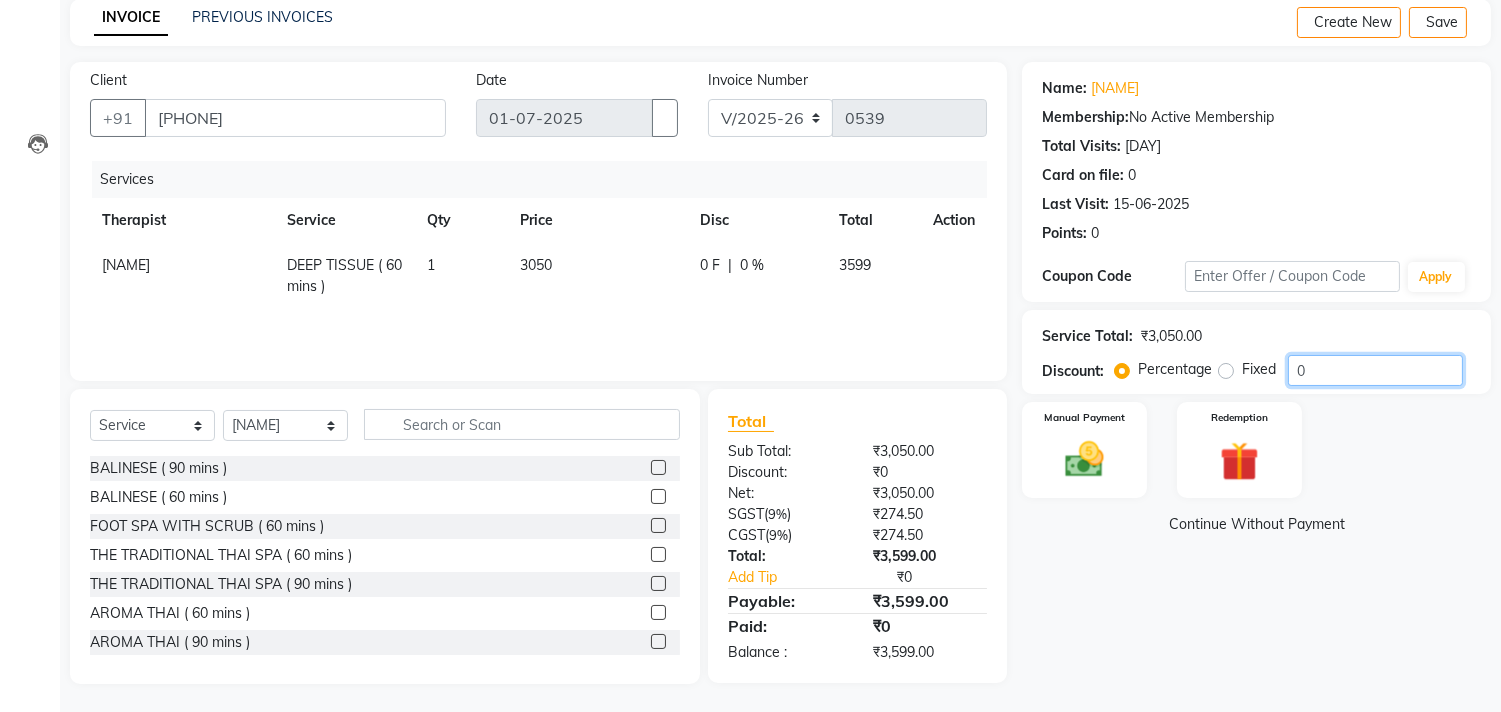 click on "0" at bounding box center (1375, 370) 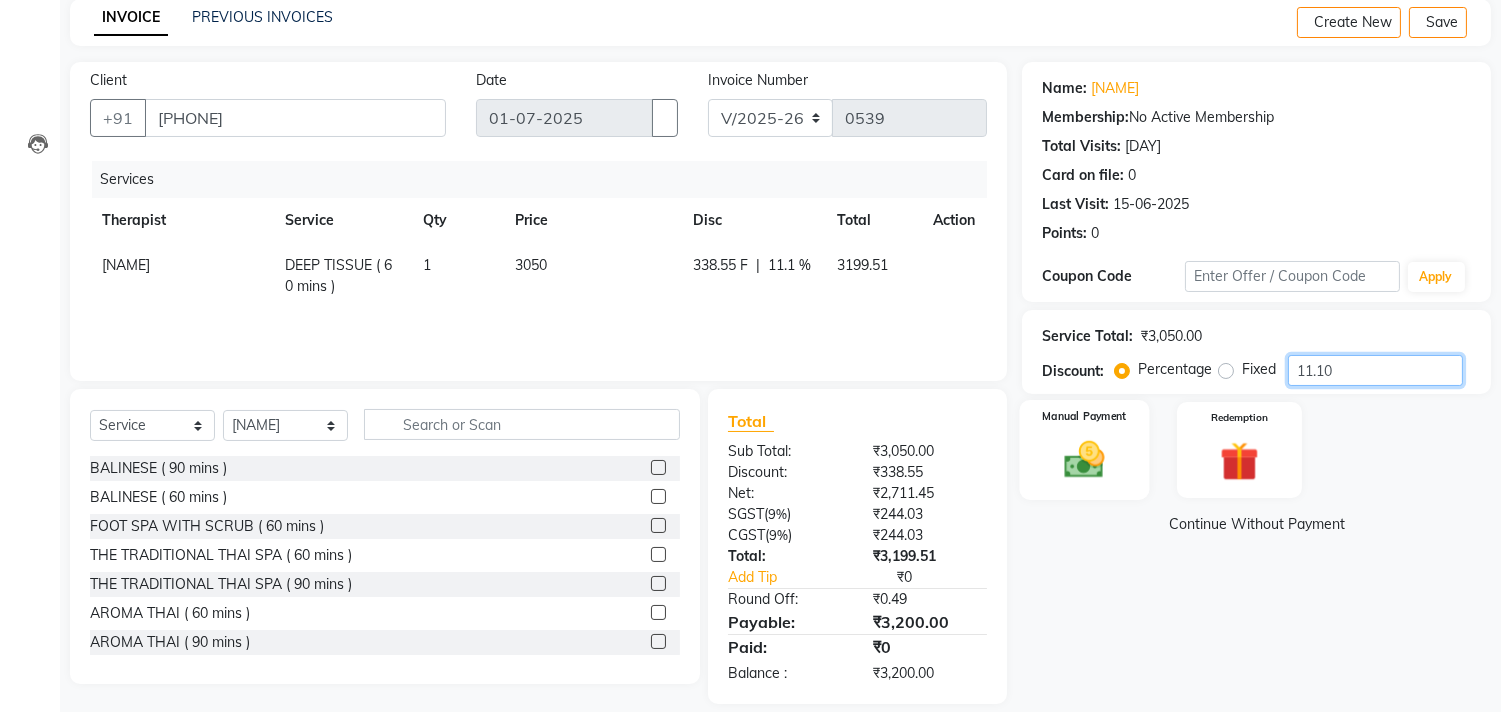 scroll, scrollTop: 108, scrollLeft: 0, axis: vertical 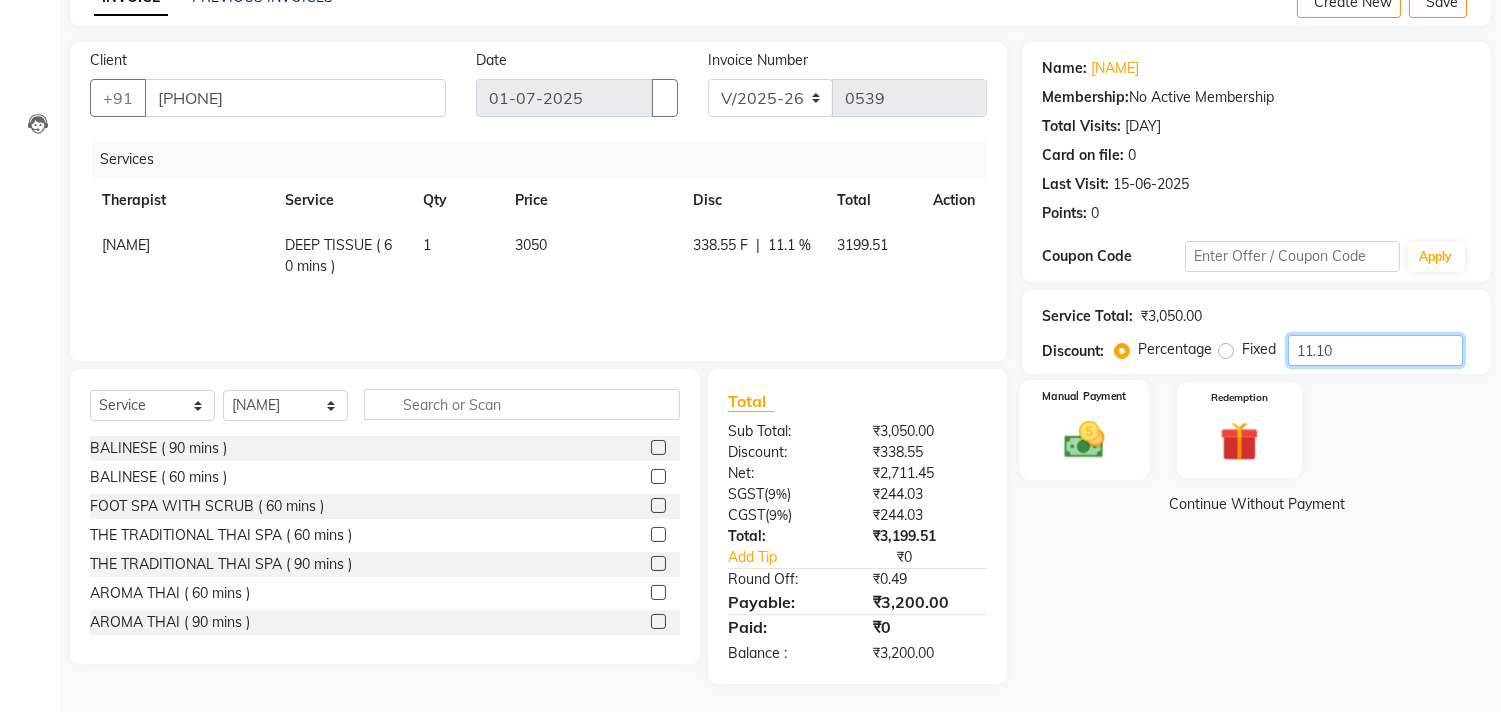 type on "11.10" 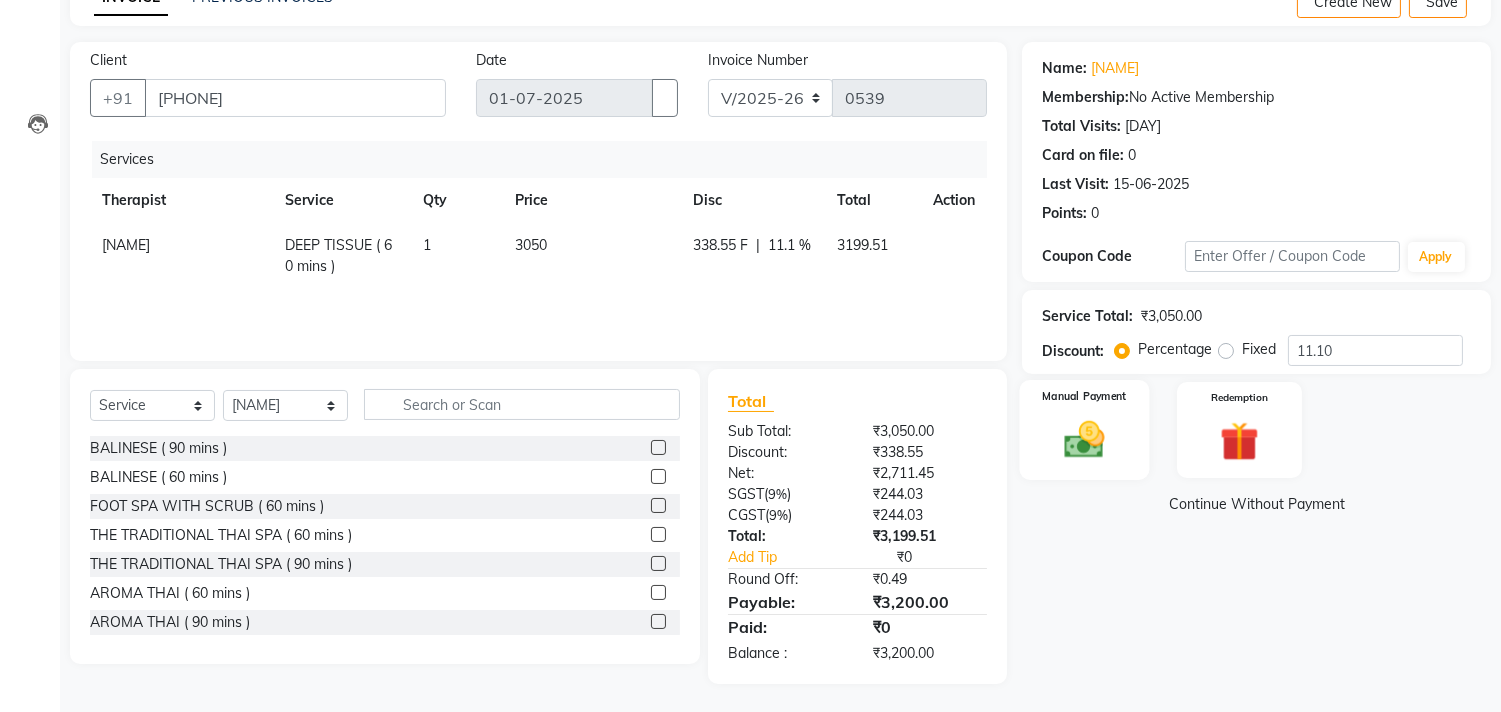 click at bounding box center (1085, 439) 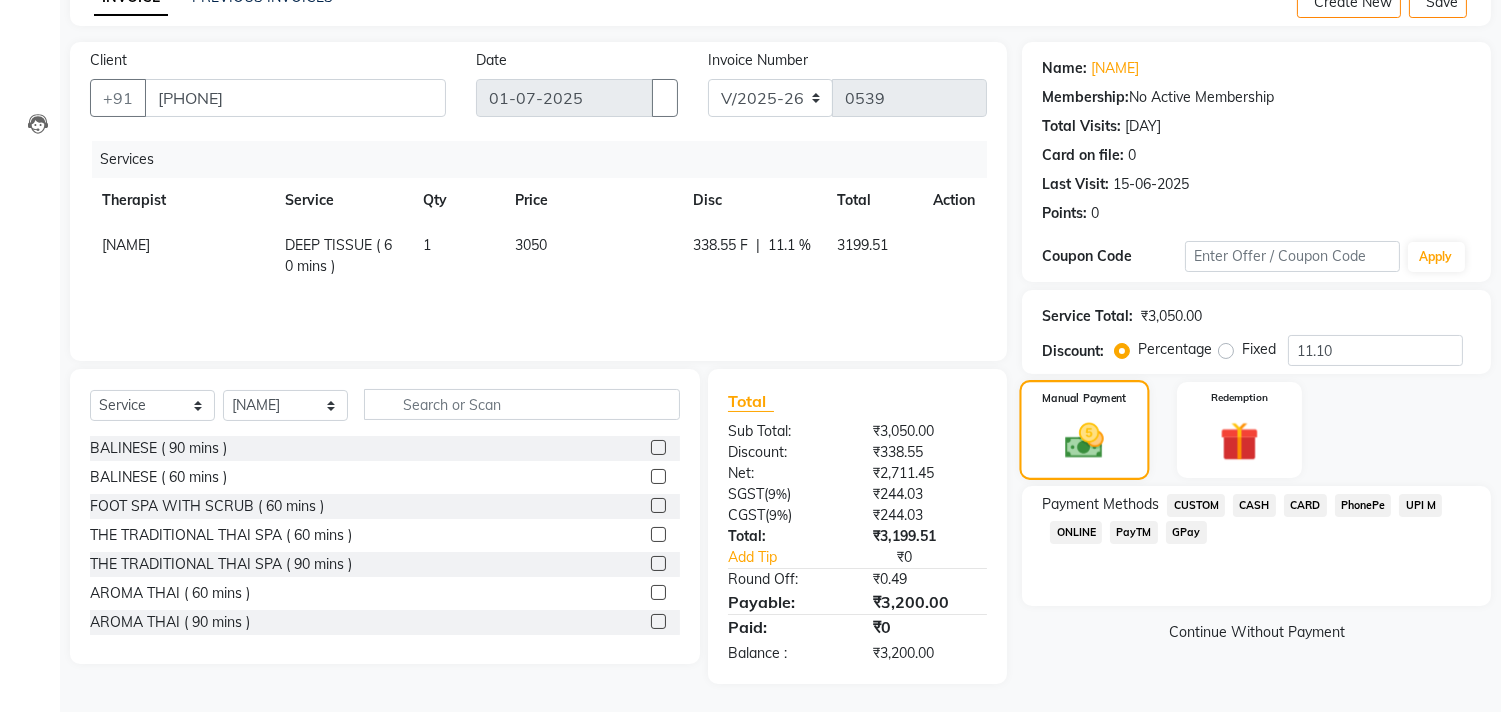 click on "Manual Payment" at bounding box center (1085, 429) 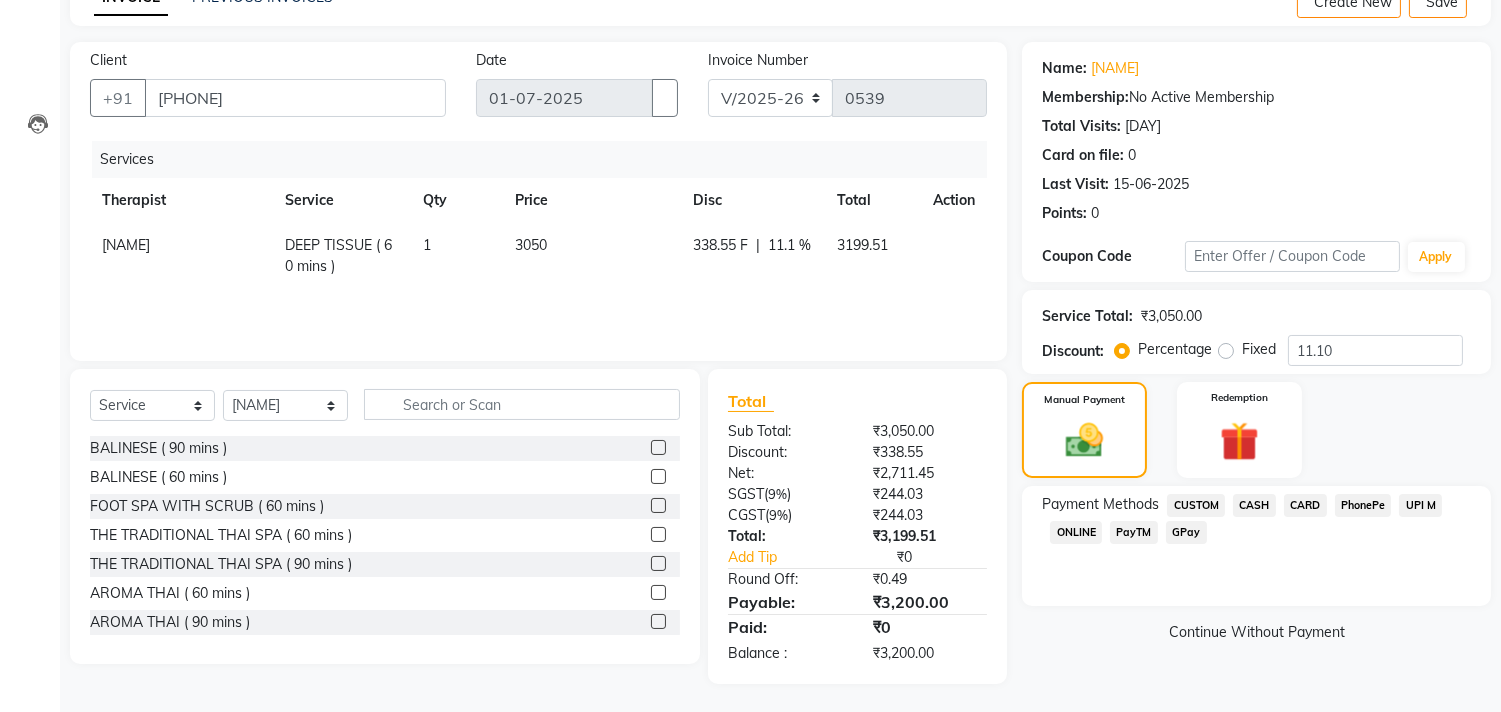 click on "UPI M" at bounding box center [1196, 505] 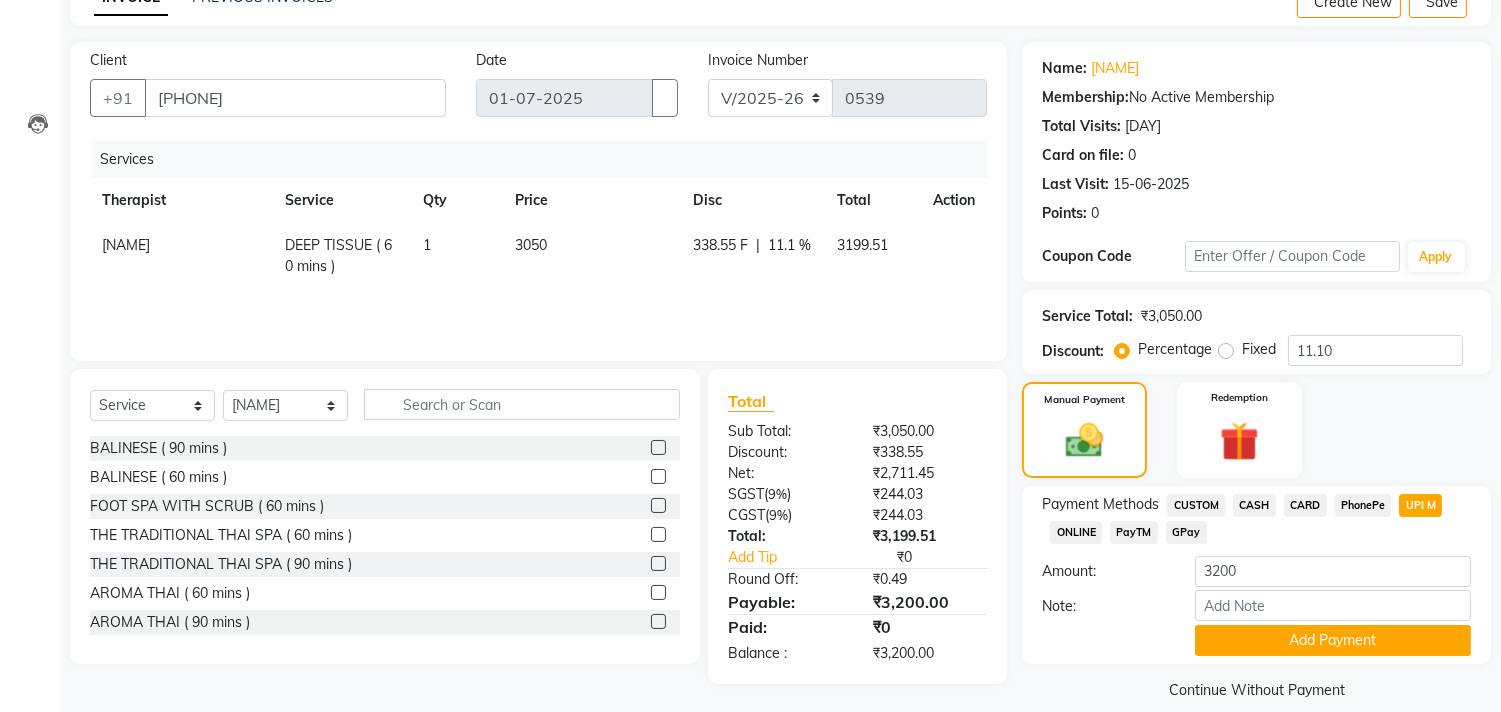 scroll, scrollTop: 132, scrollLeft: 0, axis: vertical 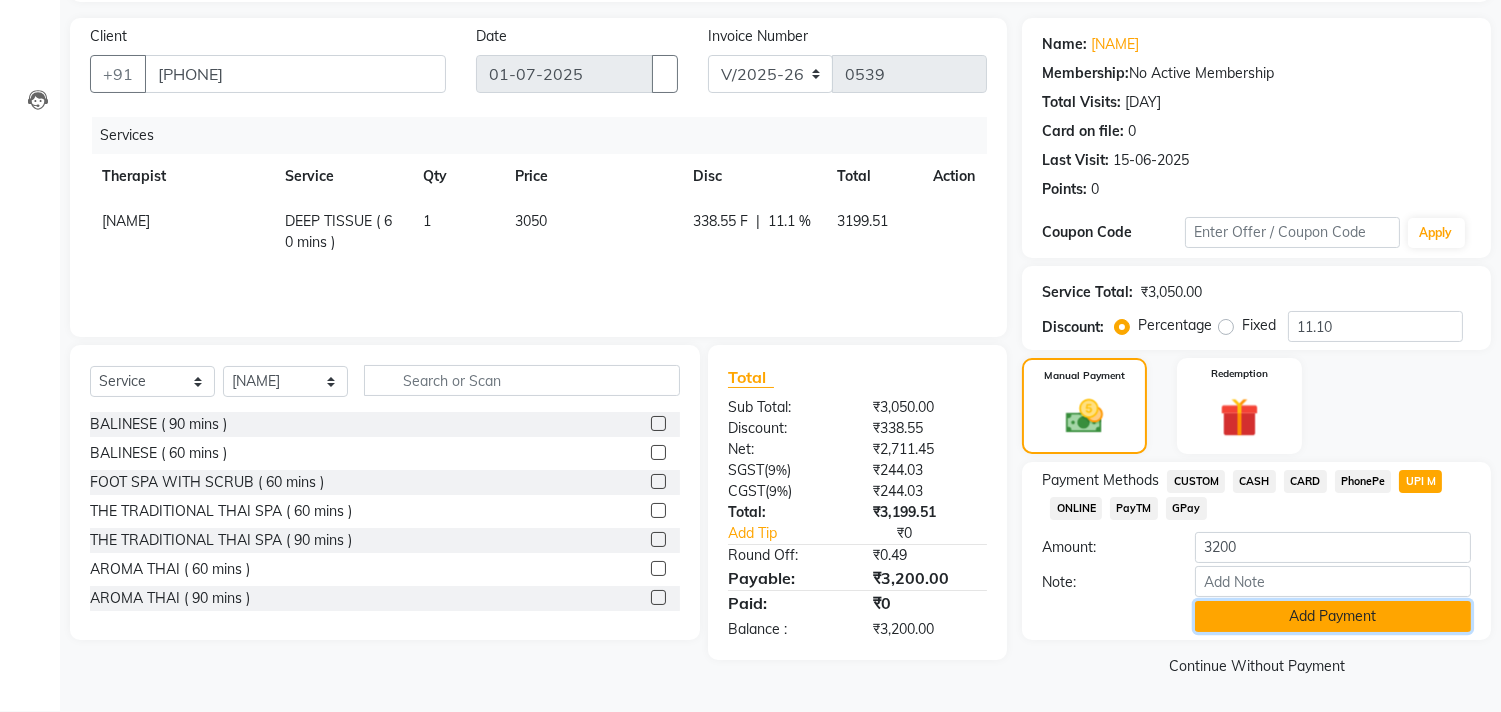 click on "Add Payment" at bounding box center (1333, 616) 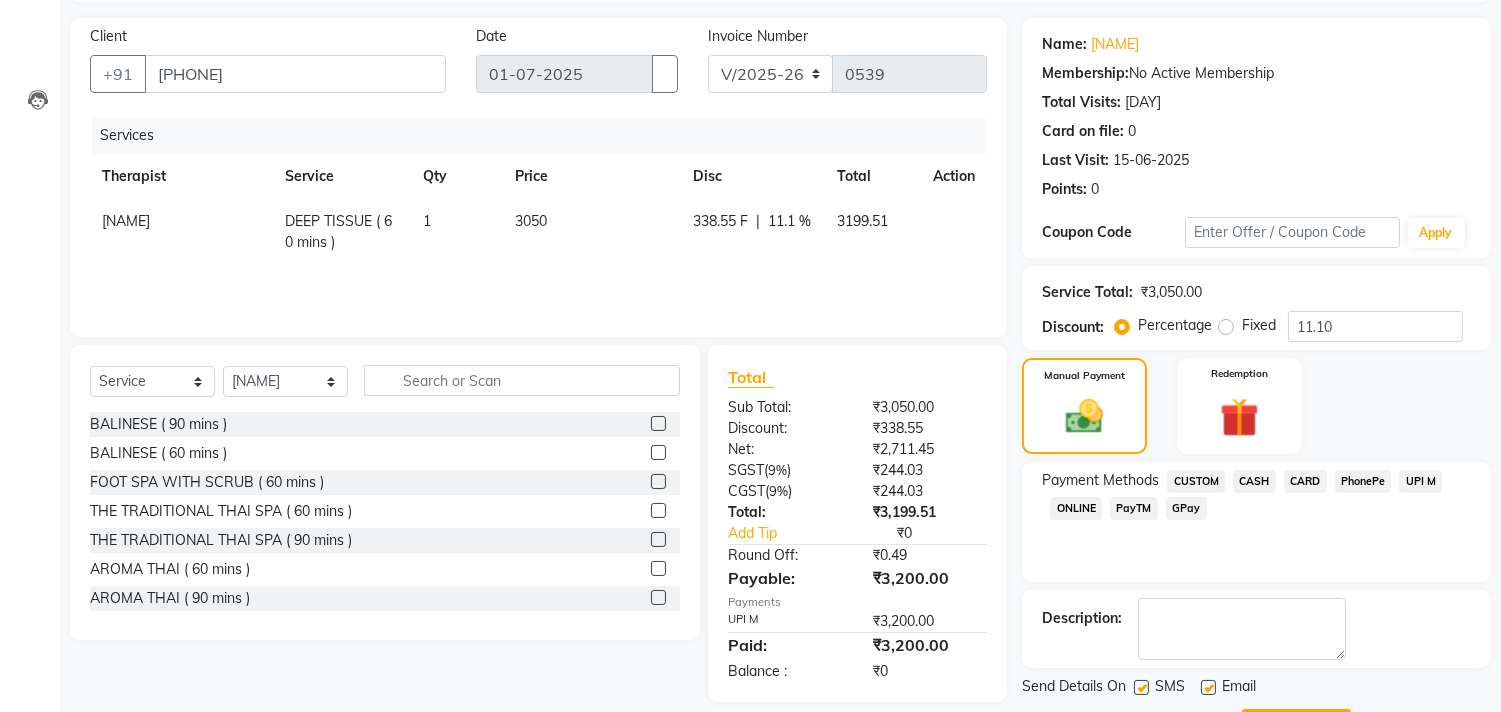 scroll, scrollTop: 227, scrollLeft: 0, axis: vertical 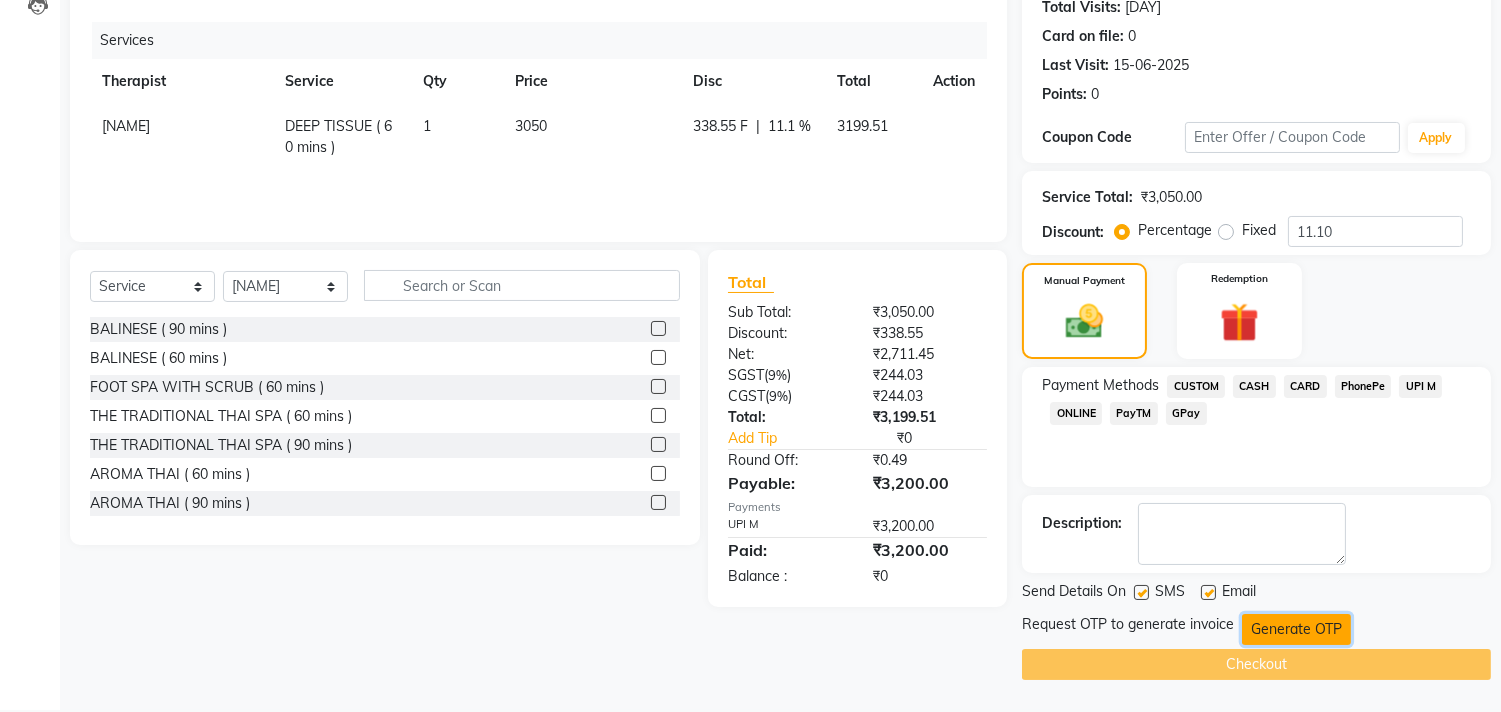 click on "Generate OTP" at bounding box center [1296, 629] 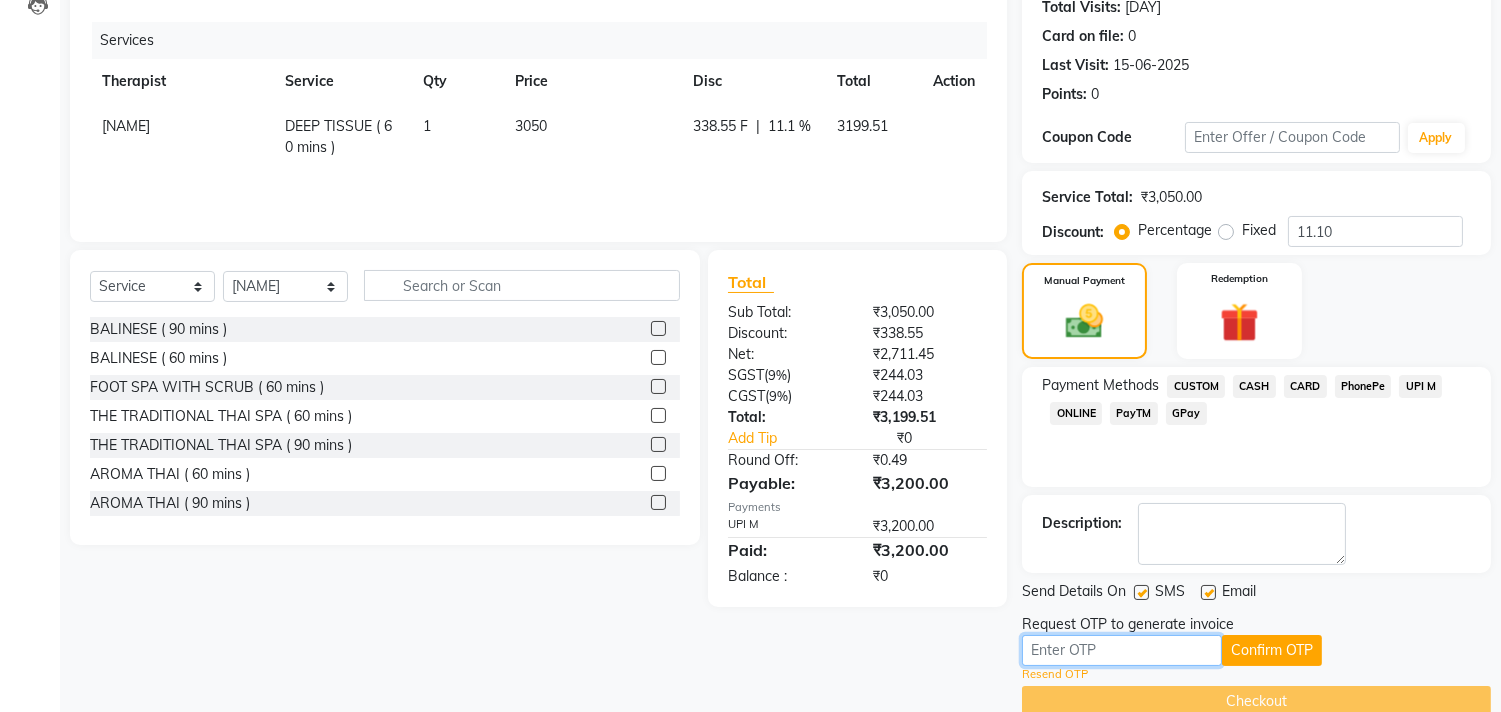click at bounding box center (1122, 650) 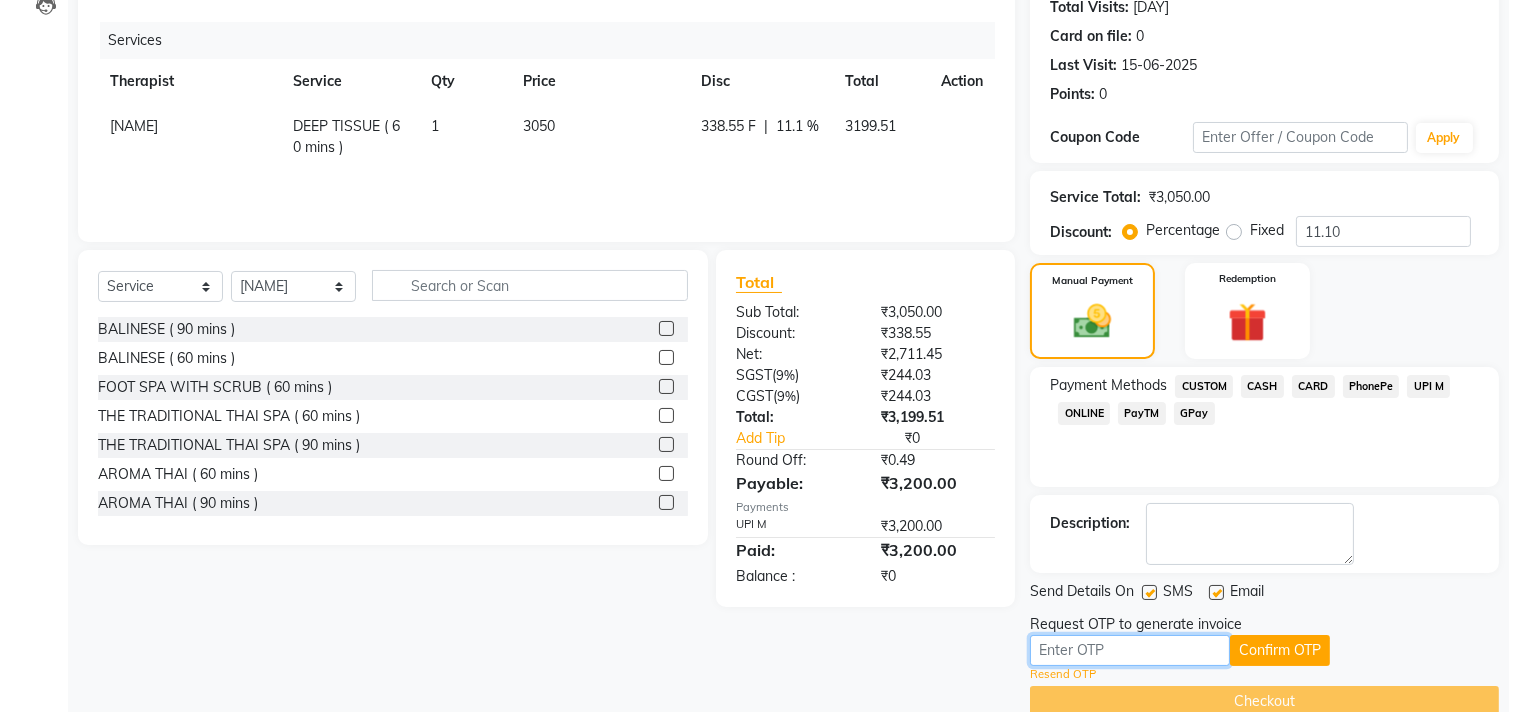 scroll, scrollTop: 0, scrollLeft: 0, axis: both 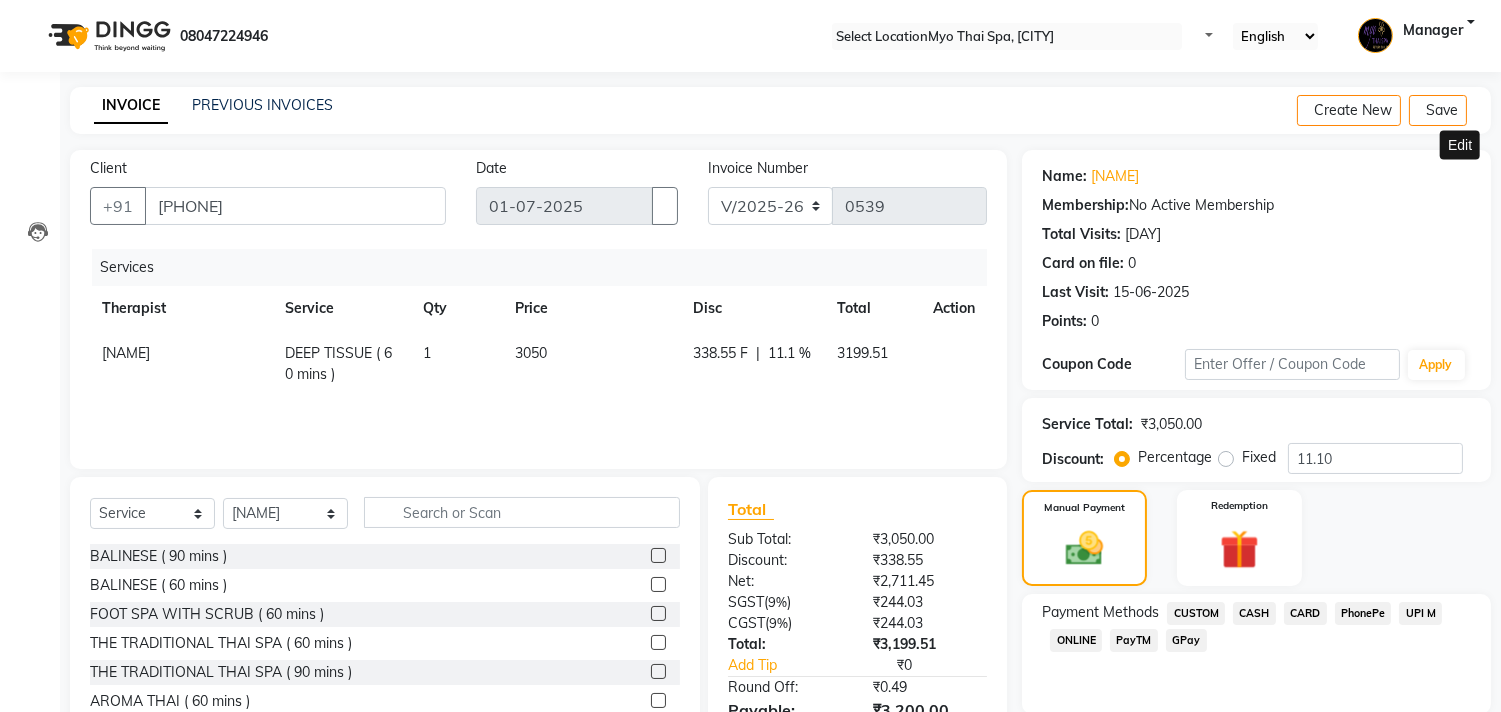 click at bounding box center [1463, 176] 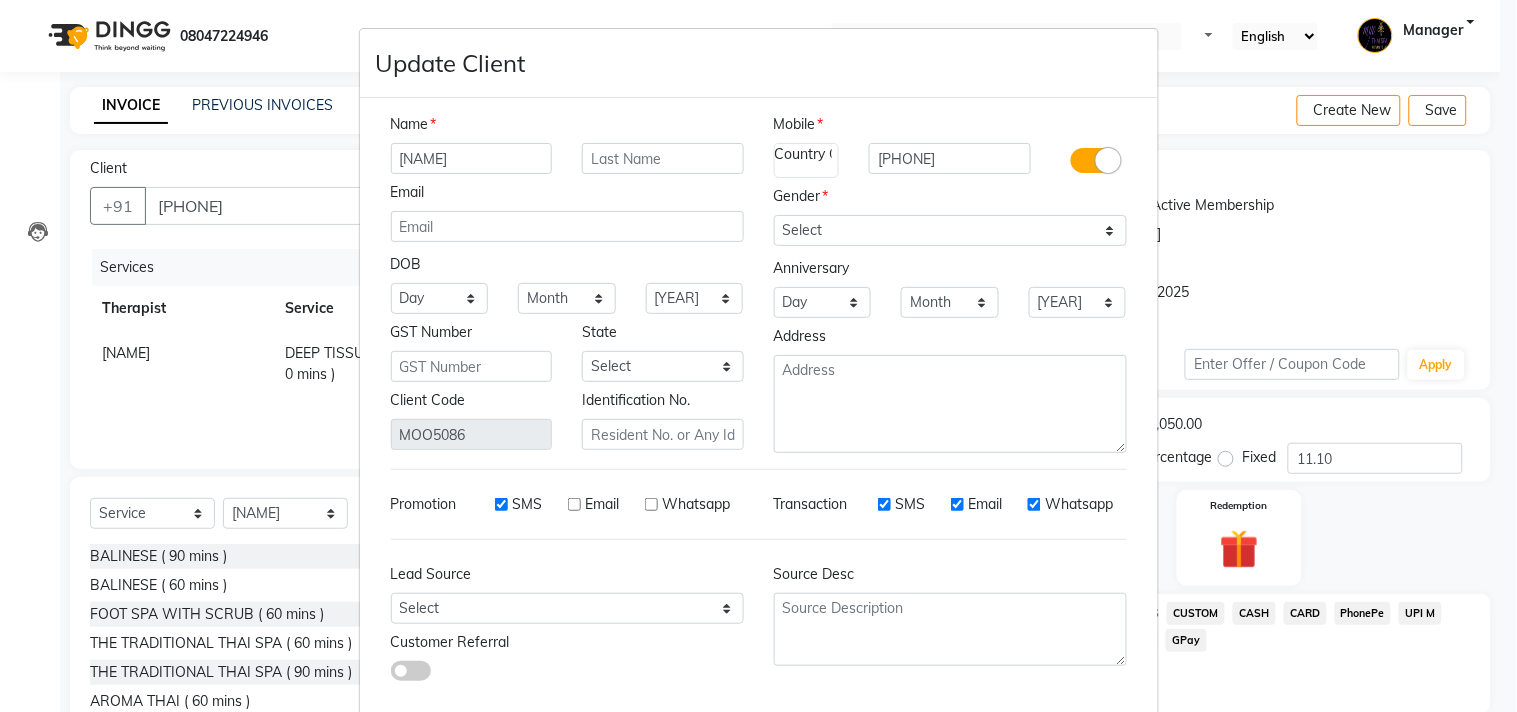 click on "Update Client Name [NAME] Email DOB Day [DAY] [MONTH] [YEAR] GST Number State Select Client Code MOO5086 Identification No. Mobile Country Code × 91 [PHONE] Gender Select Male Female Other Prefer Not To Say Anniversary Day [DAY] [MONTH] [YEAR]" at bounding box center [758, 356] 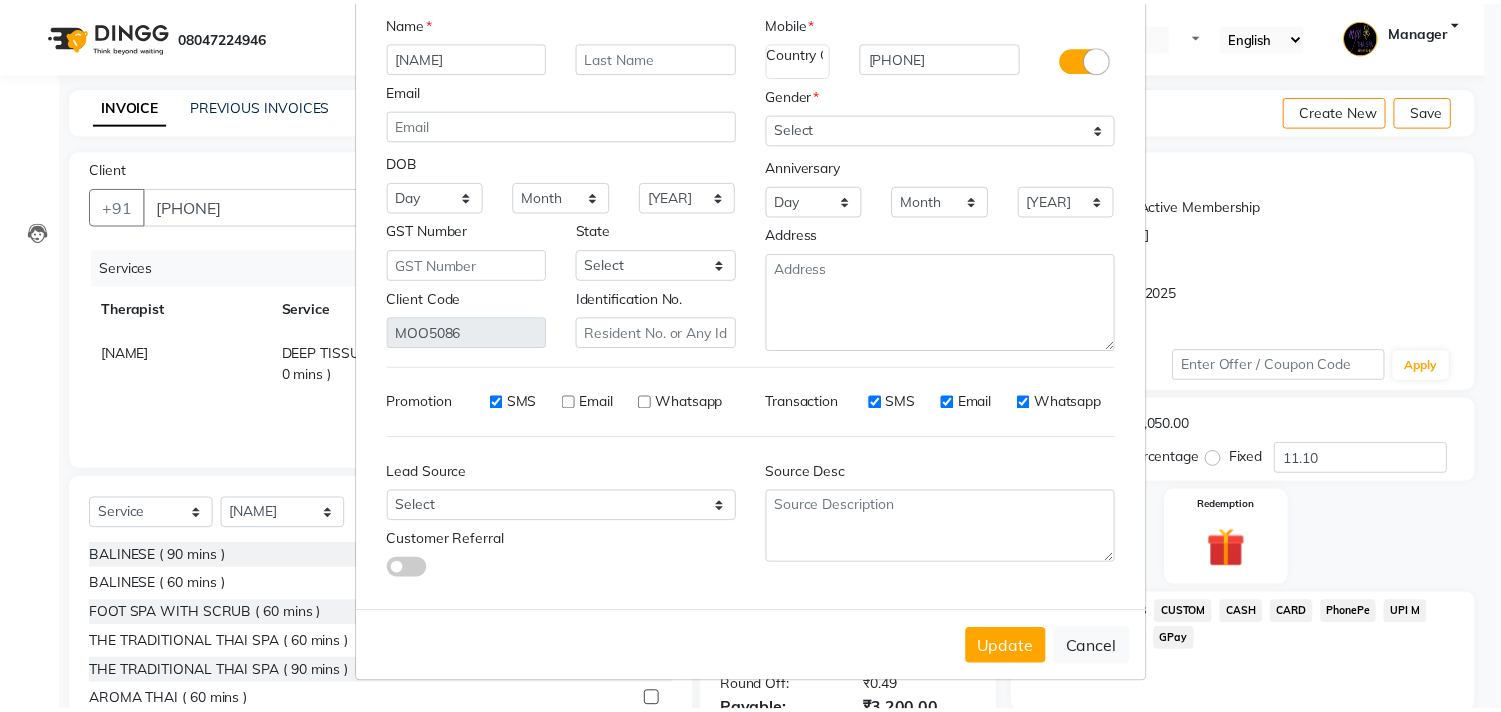 scroll, scrollTop: 103, scrollLeft: 0, axis: vertical 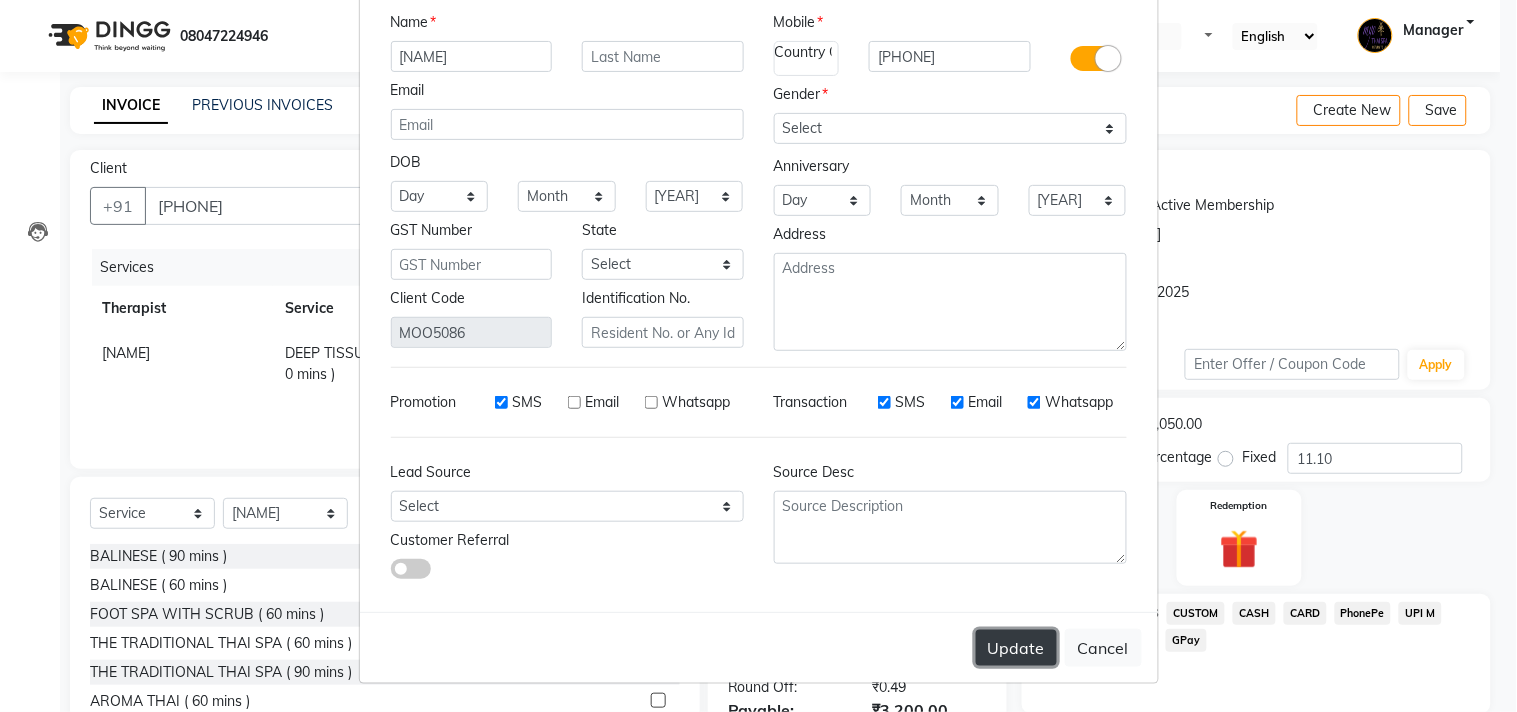 click on "Update" at bounding box center [1016, 648] 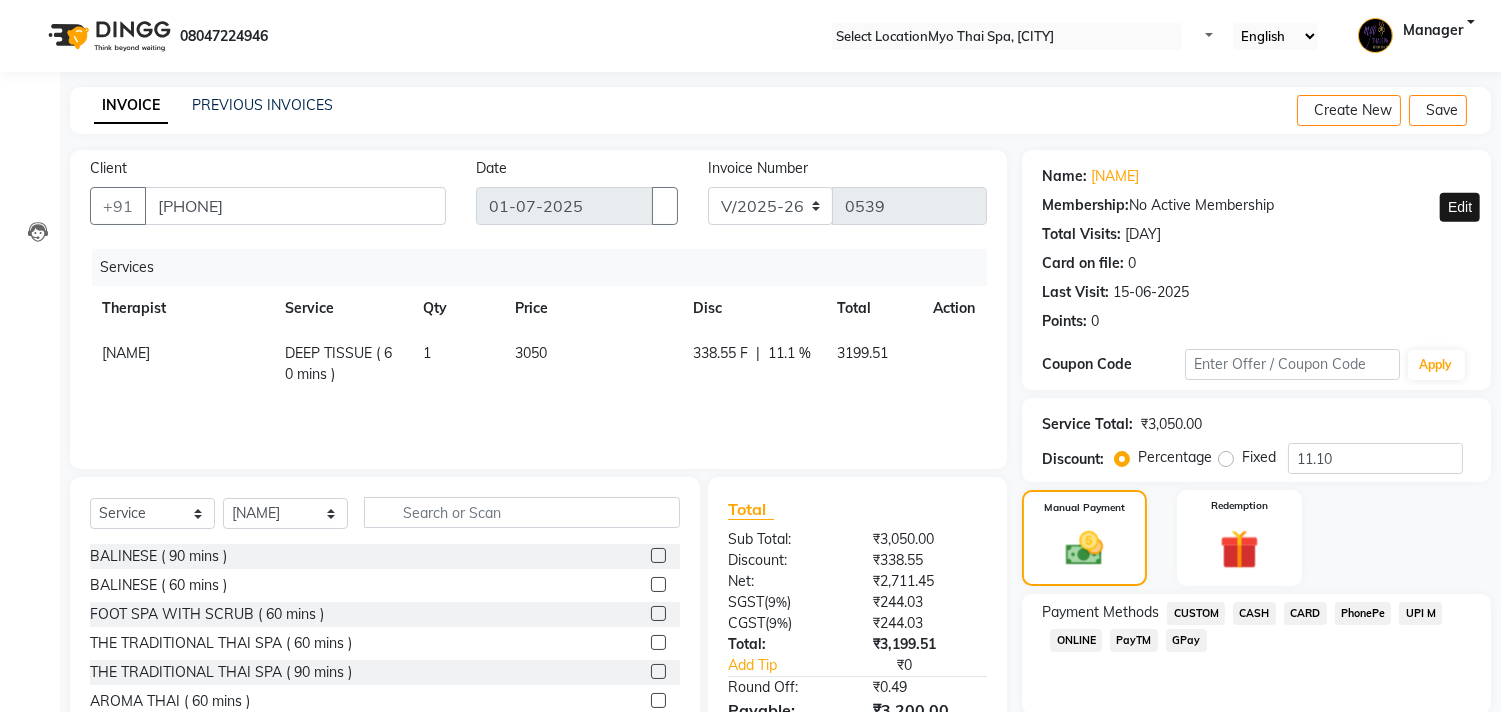 scroll, scrollTop: 265, scrollLeft: 0, axis: vertical 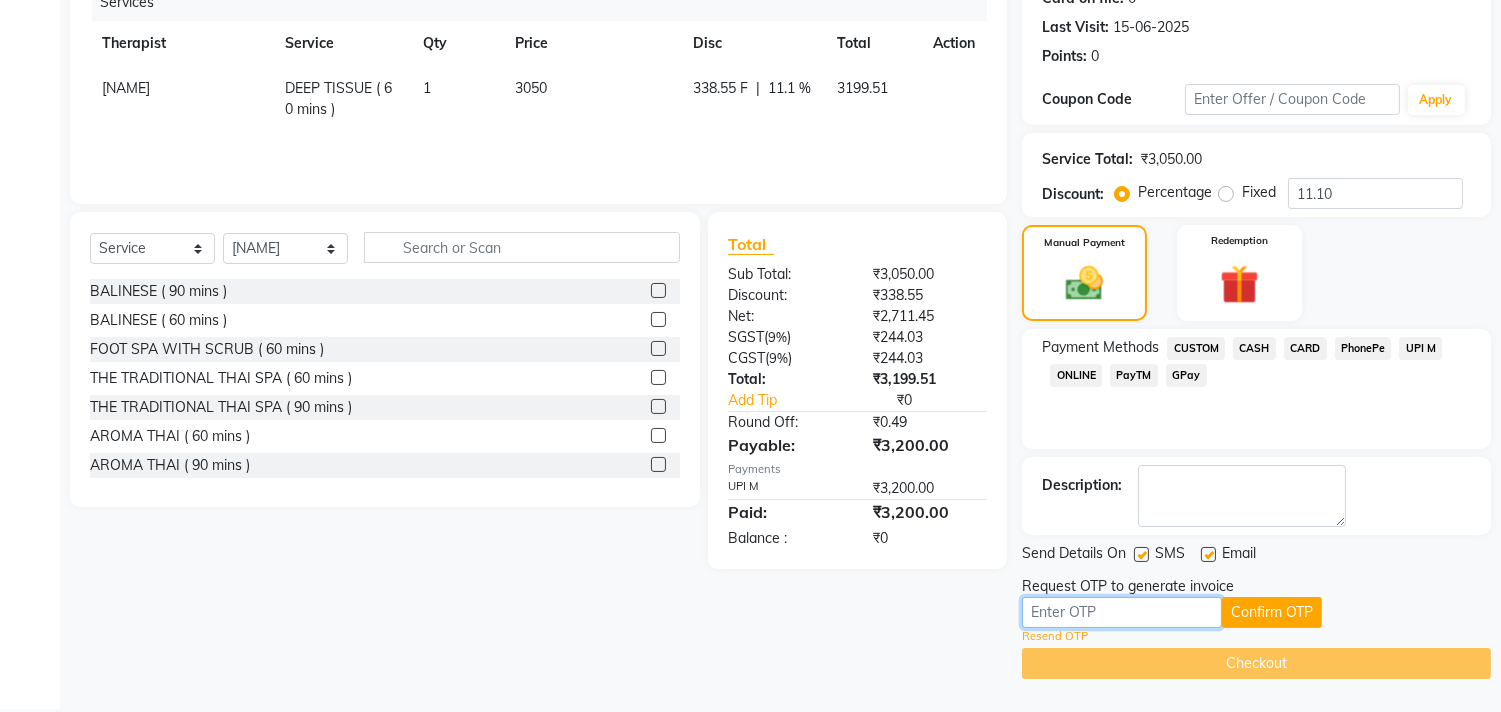 click at bounding box center [1122, 612] 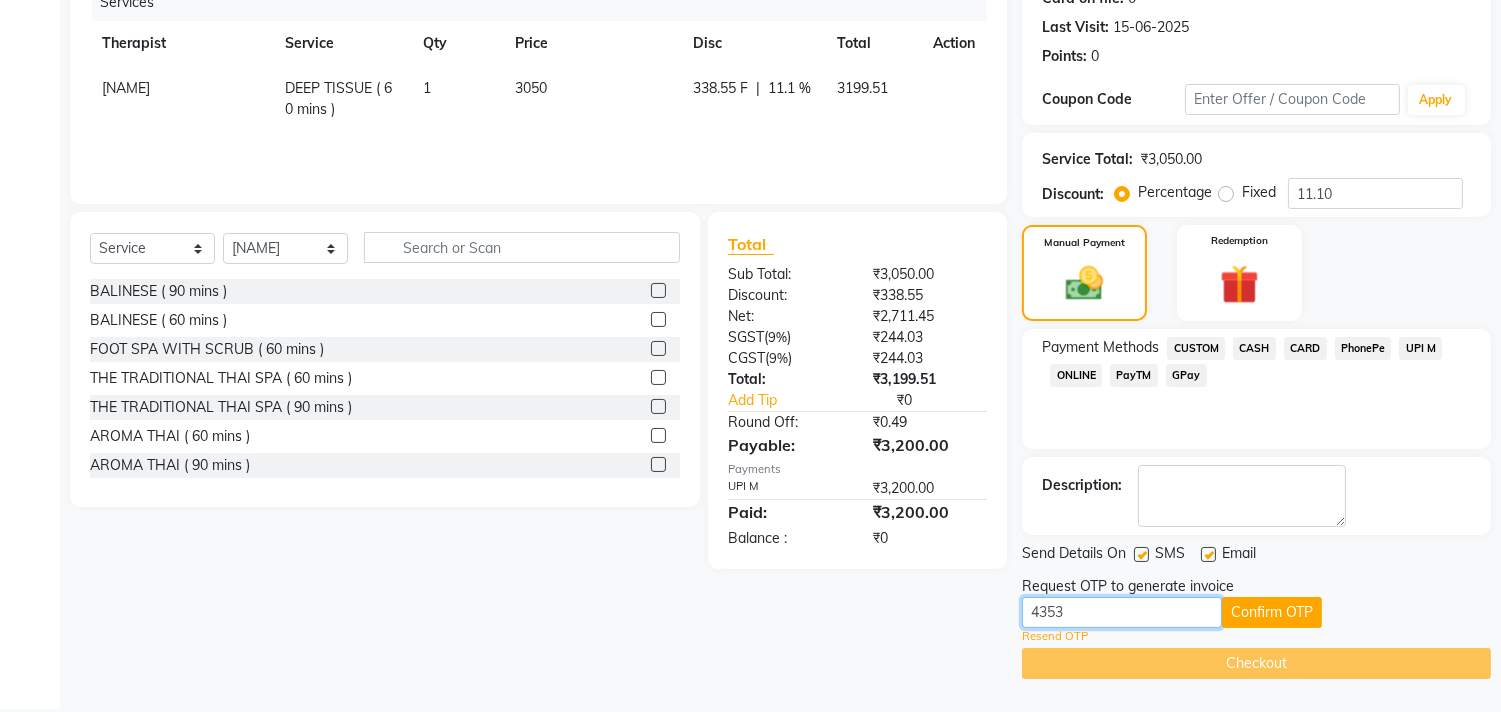 click on "4353" at bounding box center (1122, 612) 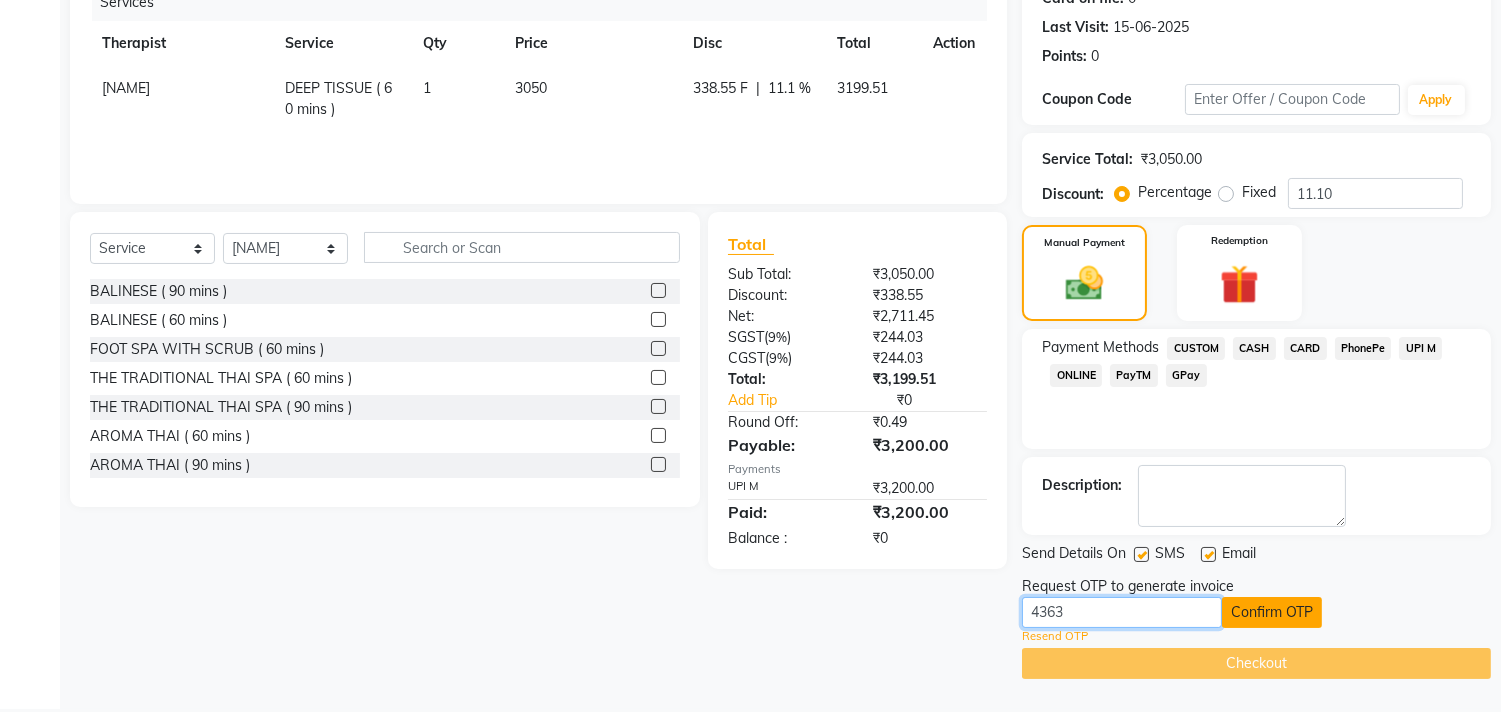 type on "4363" 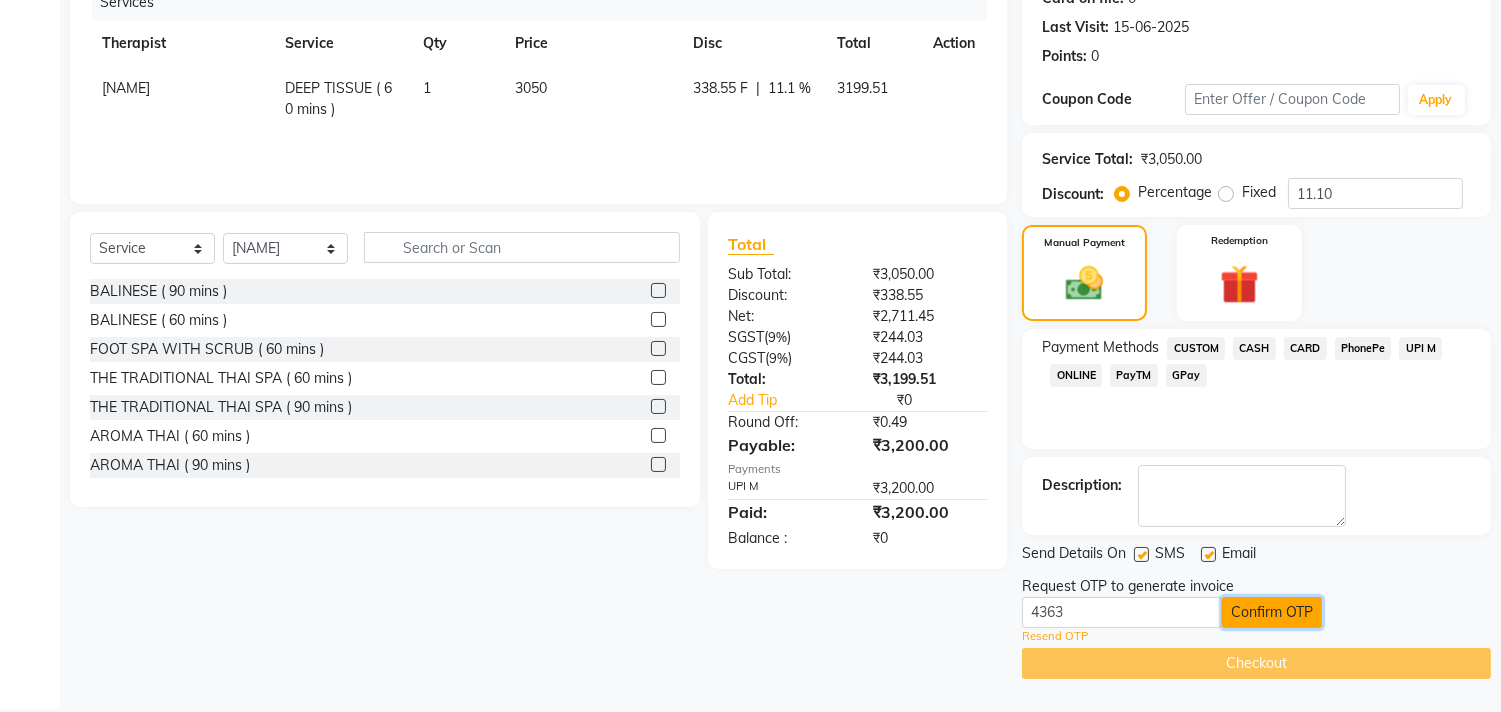 click on "Confirm OTP" at bounding box center [1272, 612] 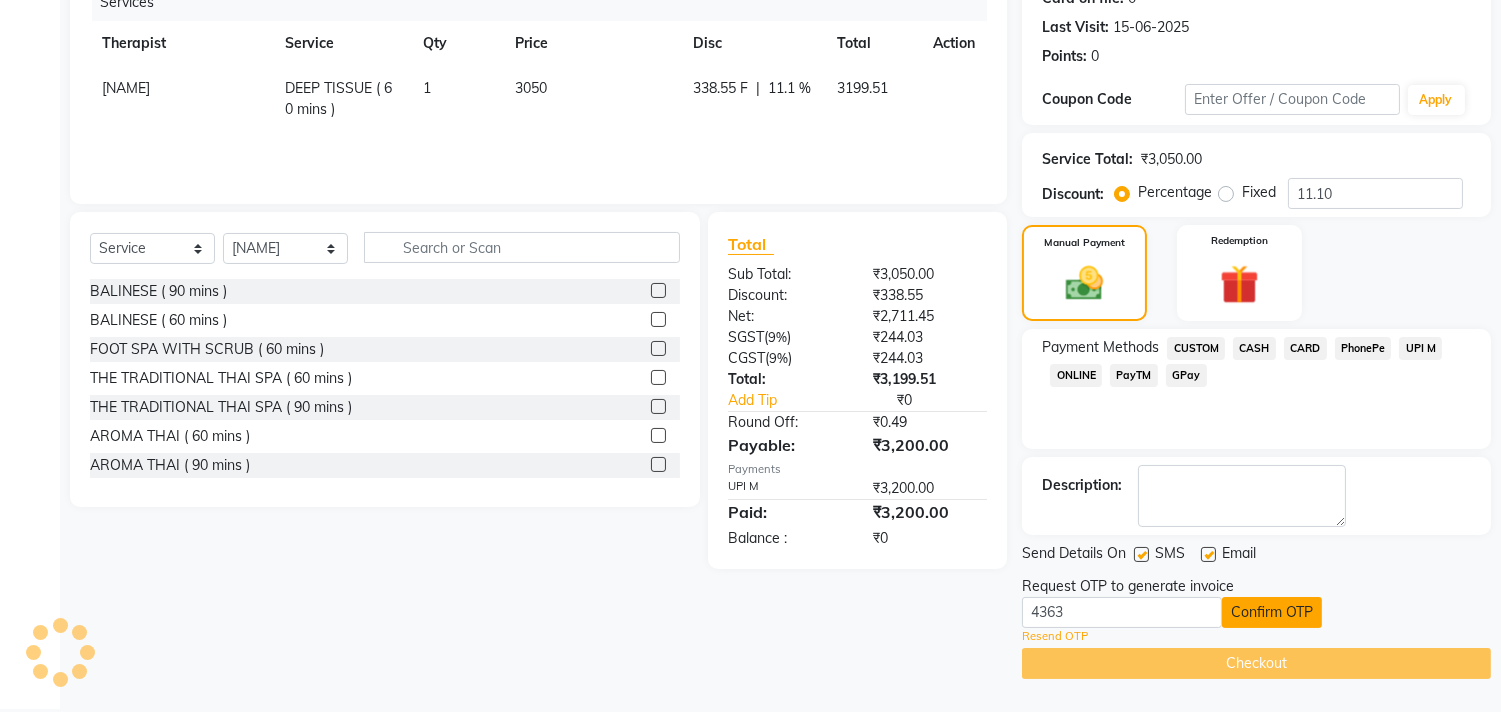 scroll, scrollTop: 187, scrollLeft: 0, axis: vertical 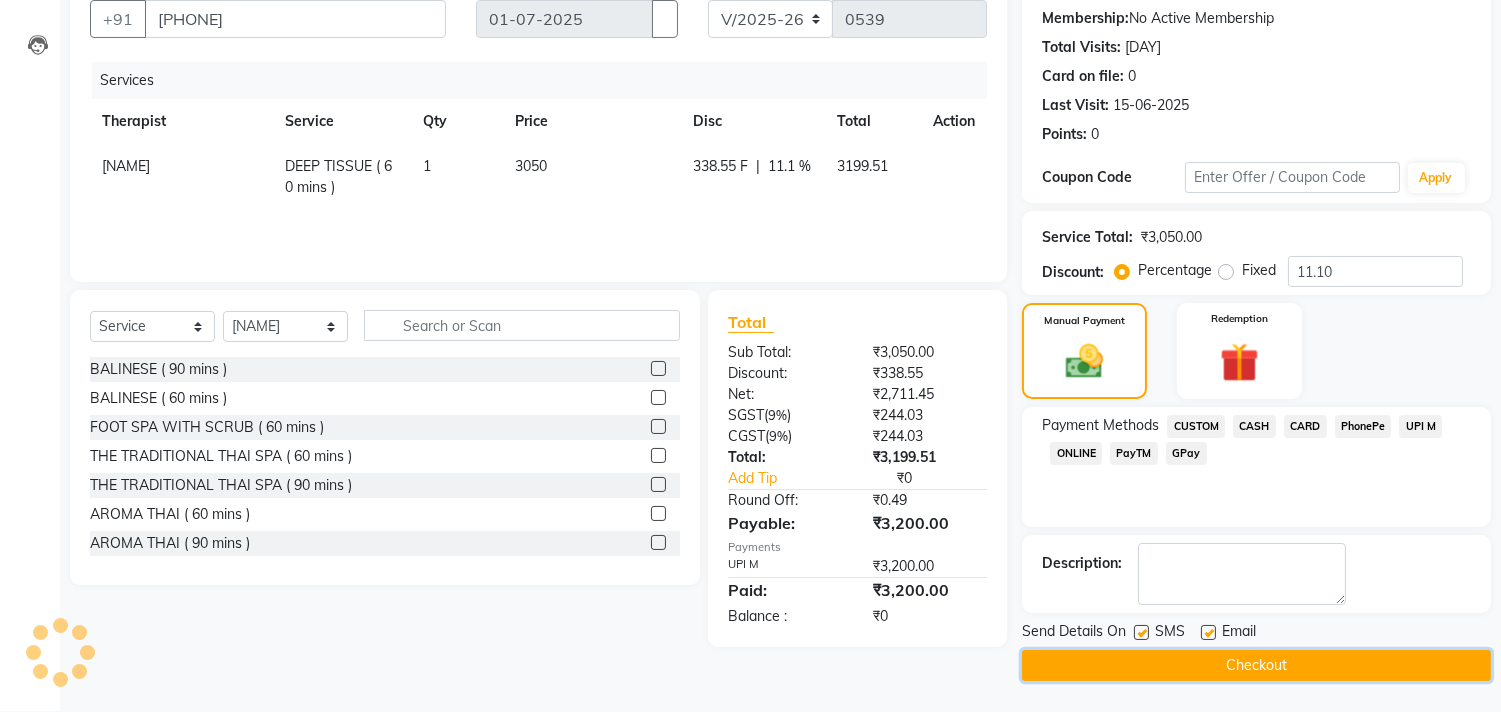 click on "Checkout" at bounding box center (1256, 665) 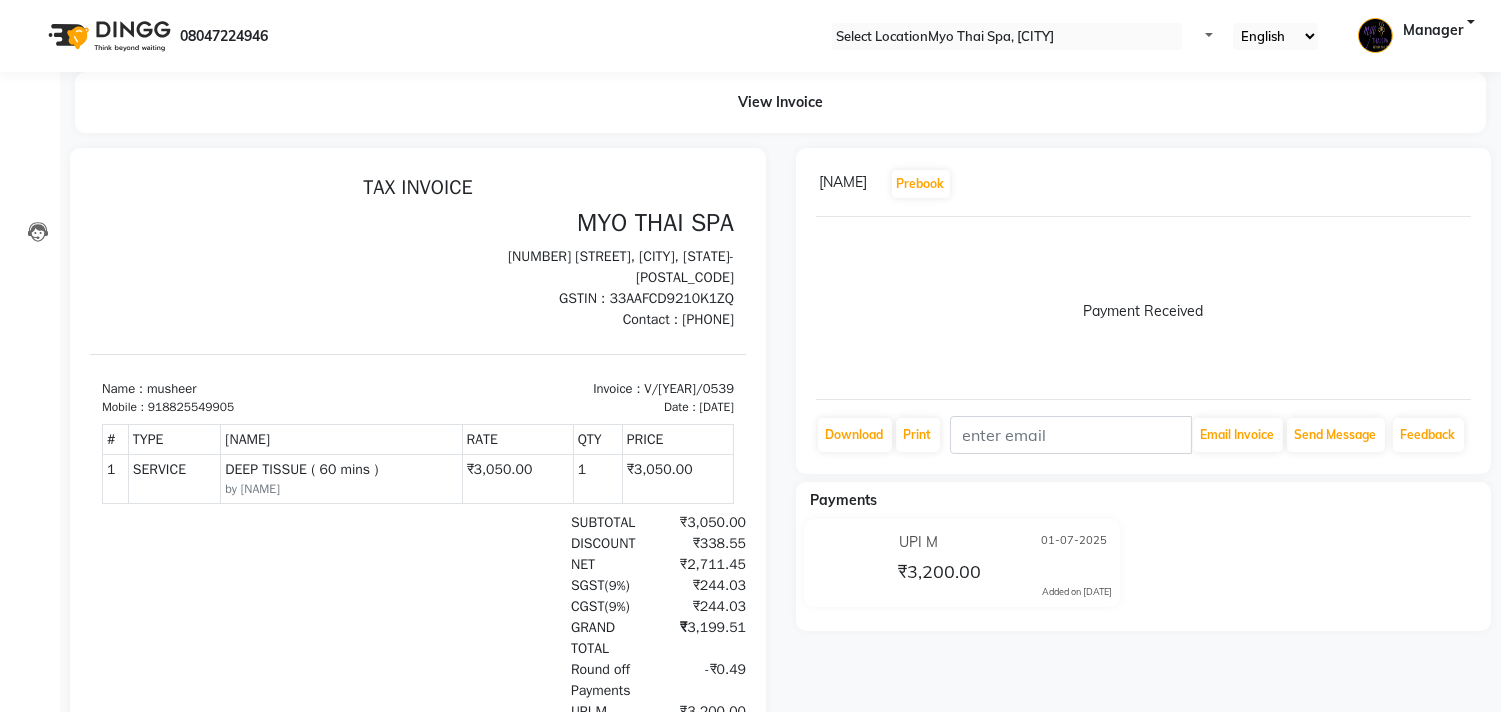 scroll, scrollTop: 0, scrollLeft: 0, axis: both 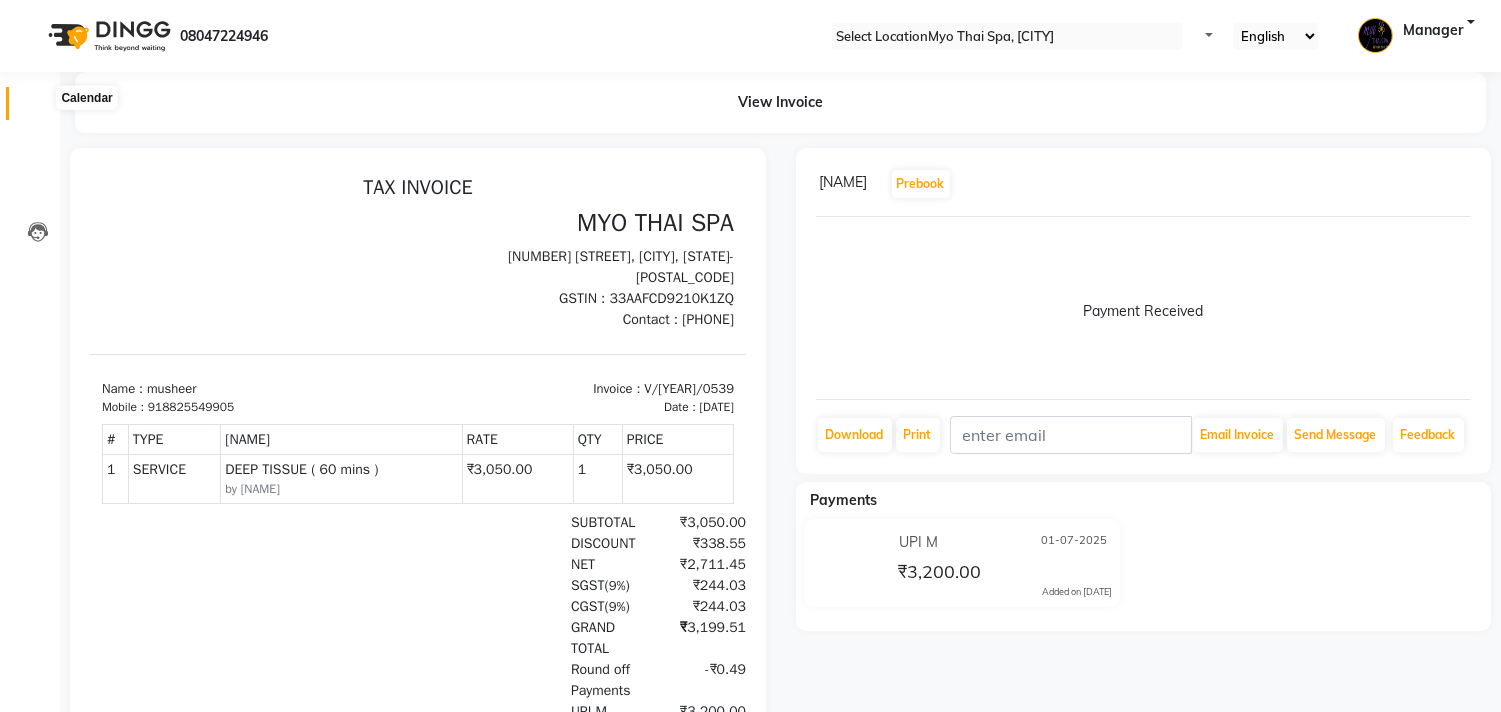 click at bounding box center (37, 108) 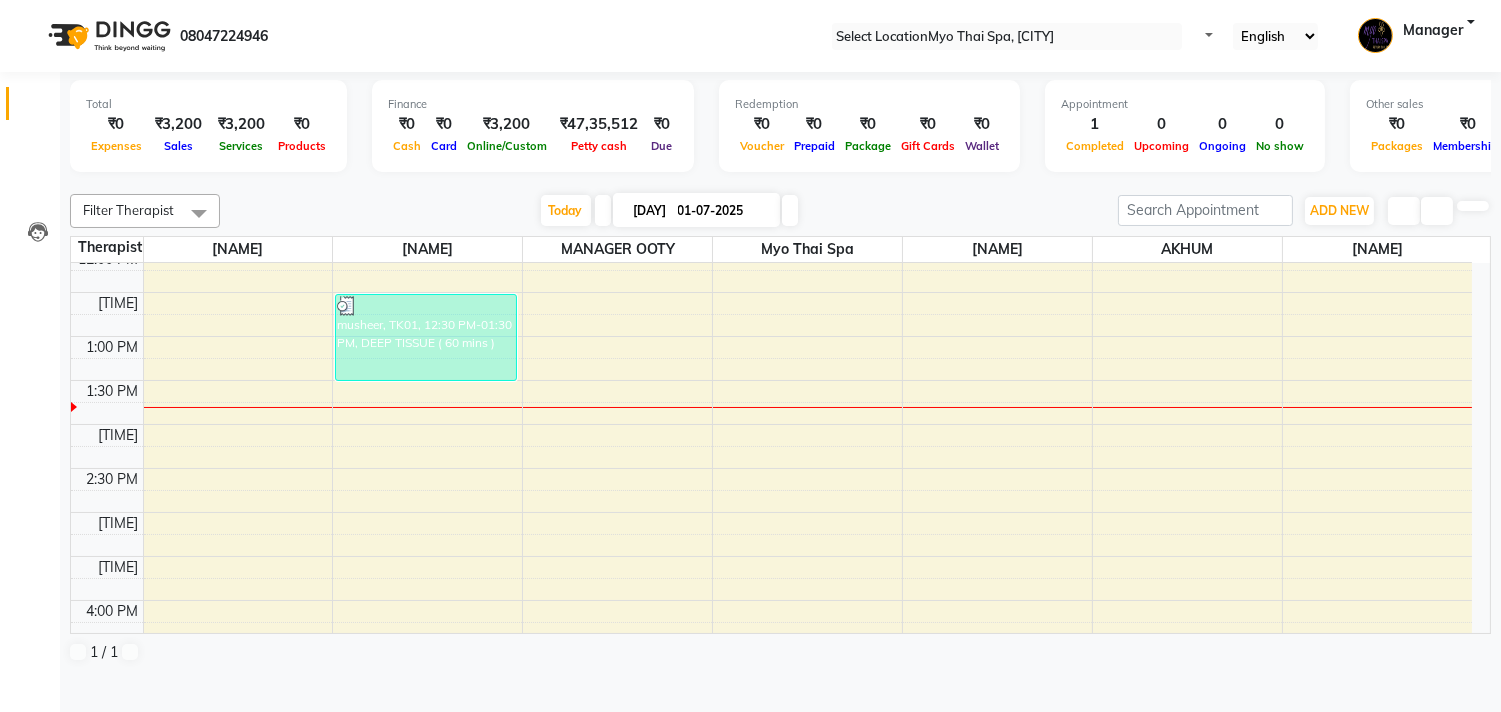 scroll, scrollTop: 222, scrollLeft: 0, axis: vertical 